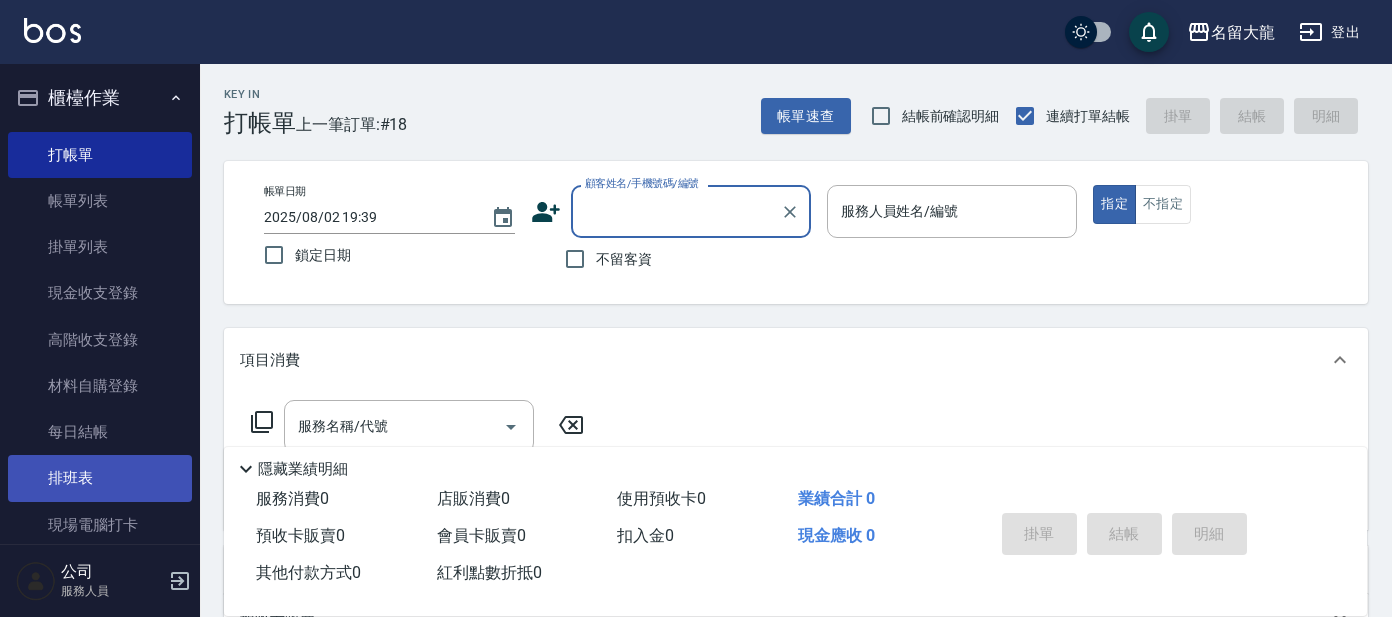 scroll, scrollTop: 0, scrollLeft: 0, axis: both 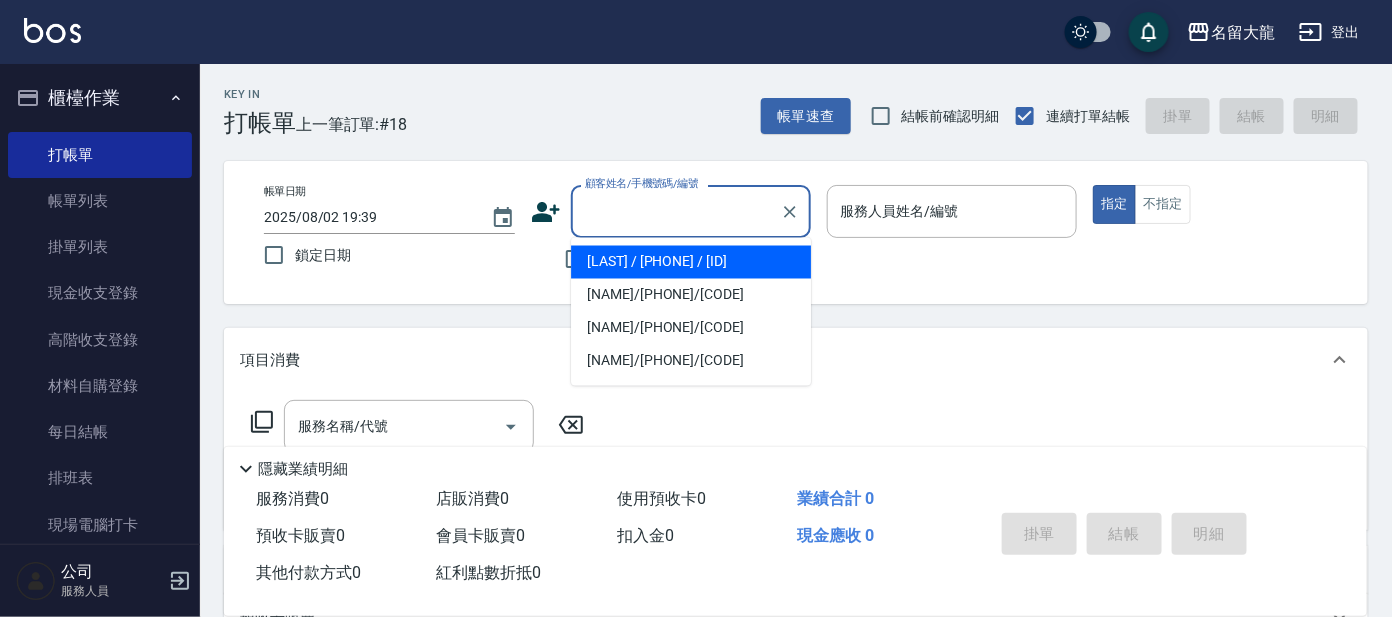 click on "顧客姓名/手機號碼/編號" at bounding box center [676, 211] 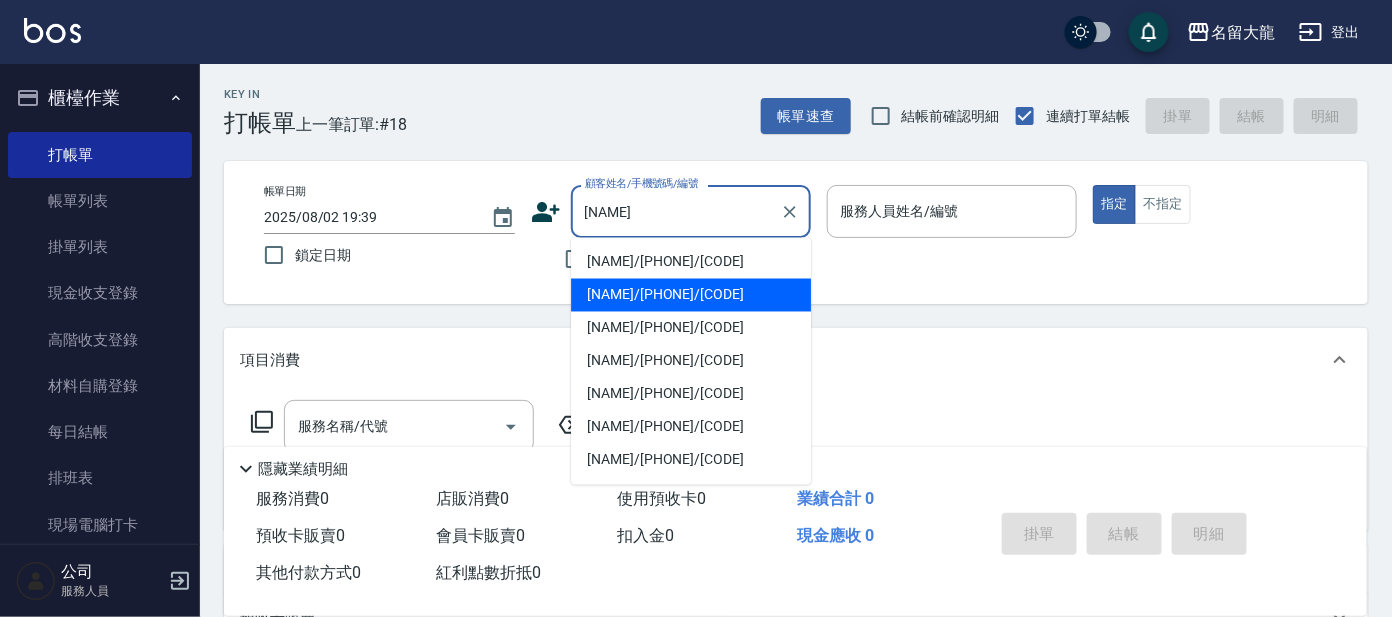 click on "[NAME]/[PHONE]/[CODE]" at bounding box center [691, 295] 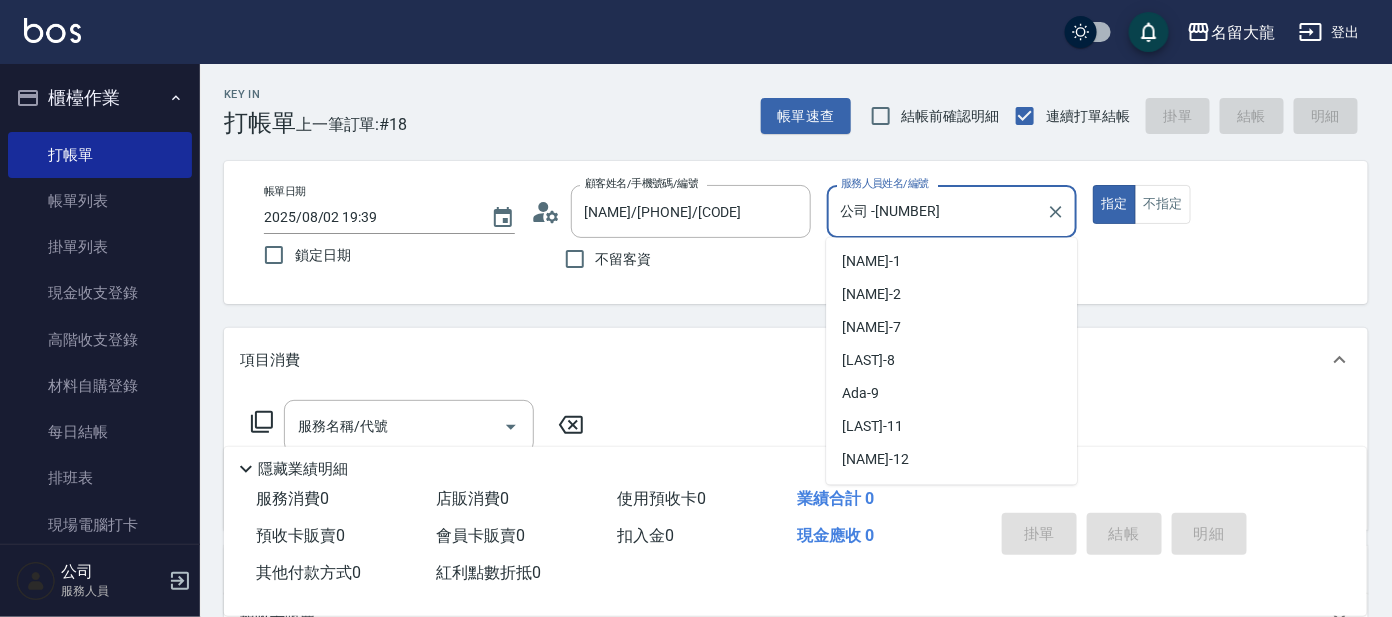 click on "公司 -[NUMBER]" at bounding box center [937, 211] 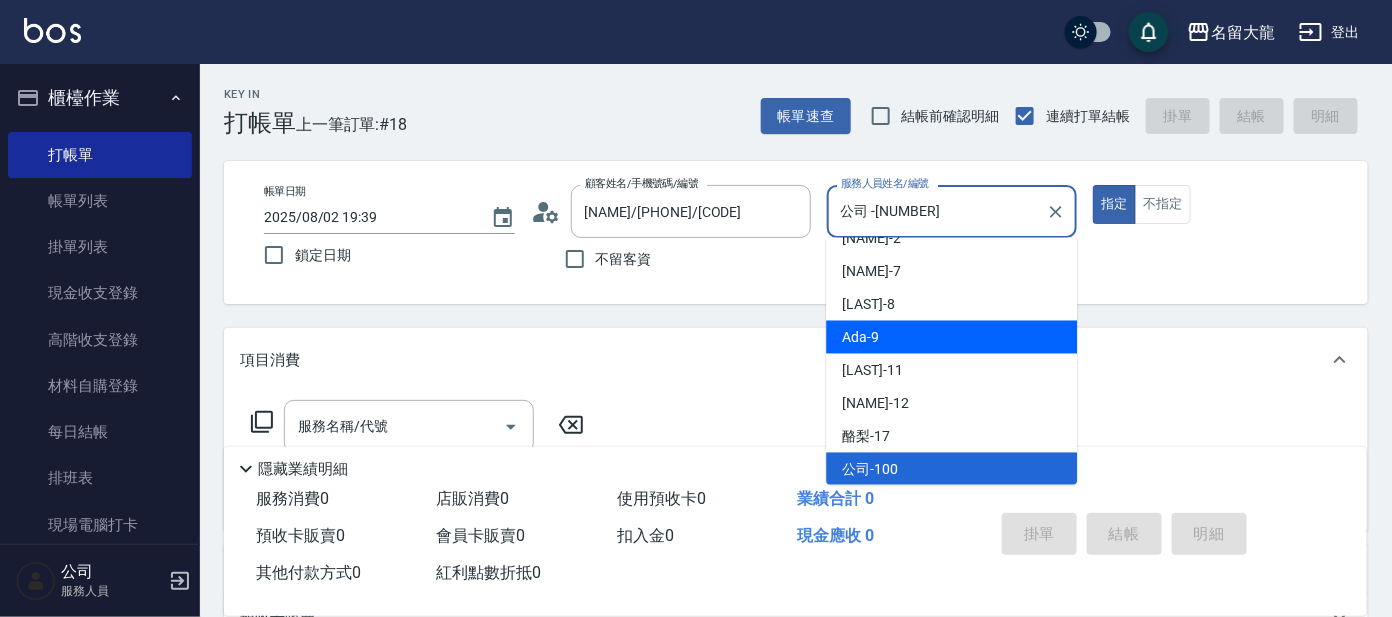 drag, startPoint x: 919, startPoint y: 340, endPoint x: 906, endPoint y: 346, distance: 14.3178215 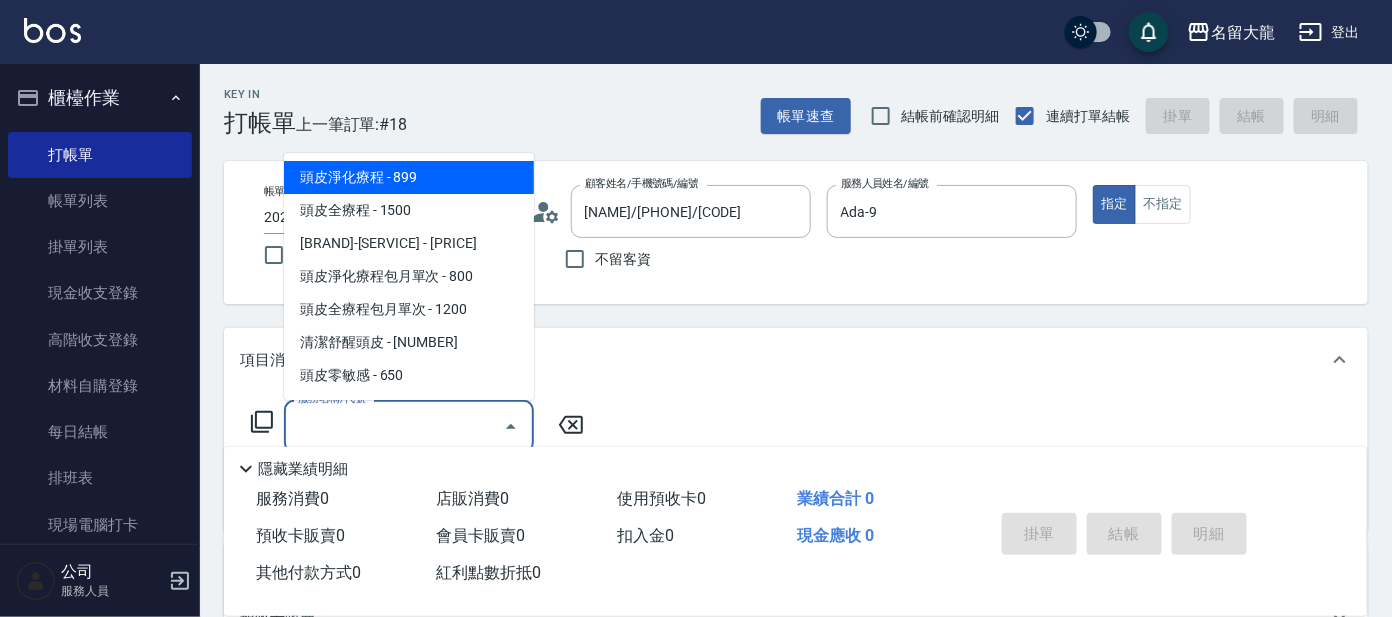 click on "服務名稱/代號" at bounding box center (394, 426) 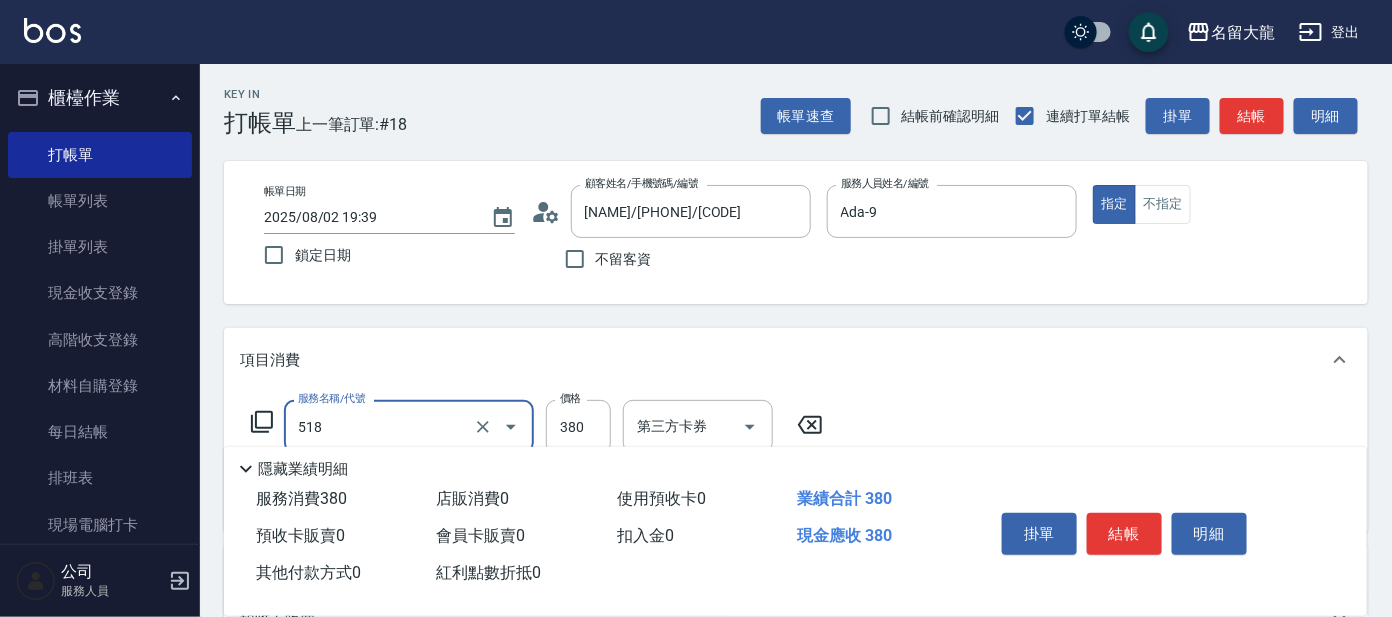 type on "舒壓+洗髮+養髮(518)" 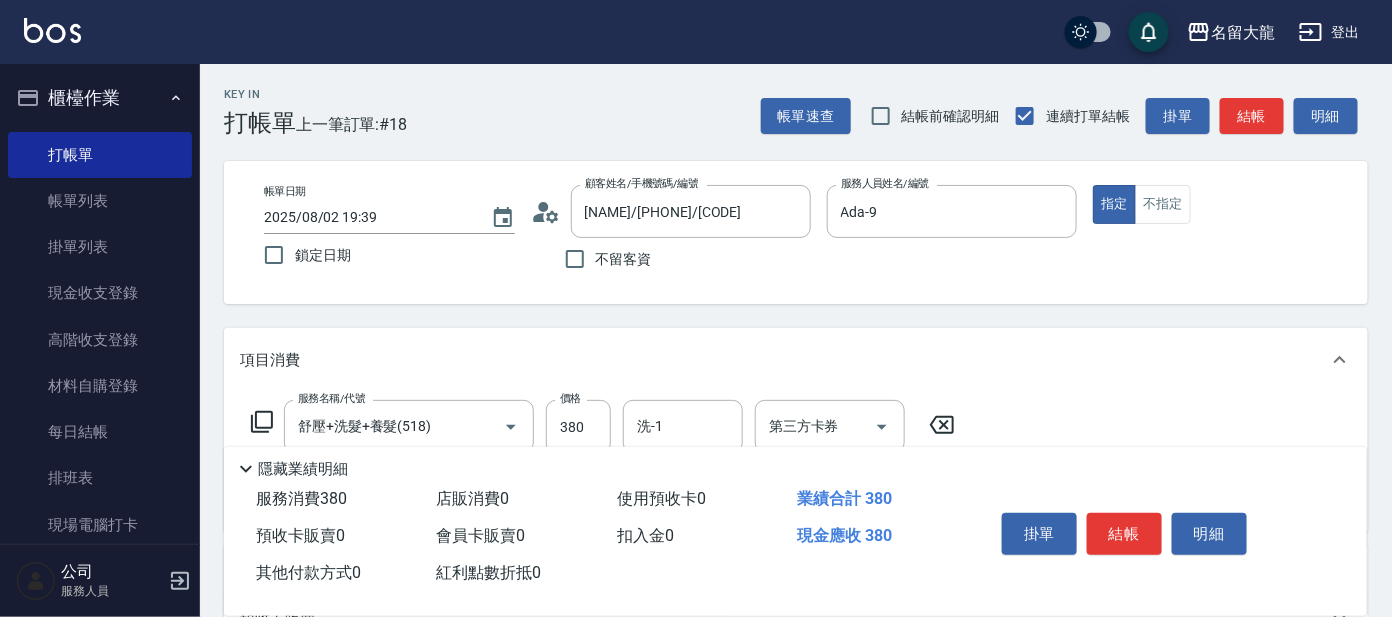 click on "隱藏業績明細" at bounding box center (795, 464) 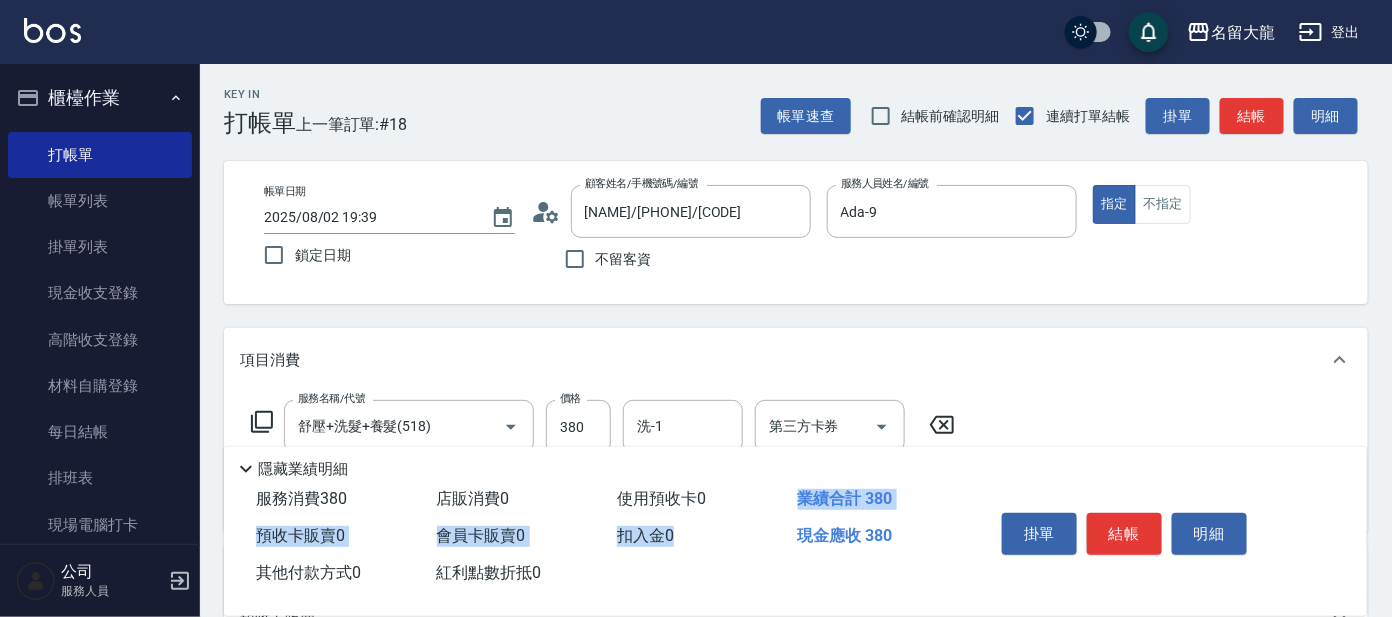 drag, startPoint x: 765, startPoint y: 516, endPoint x: 761, endPoint y: 488, distance: 28.284271 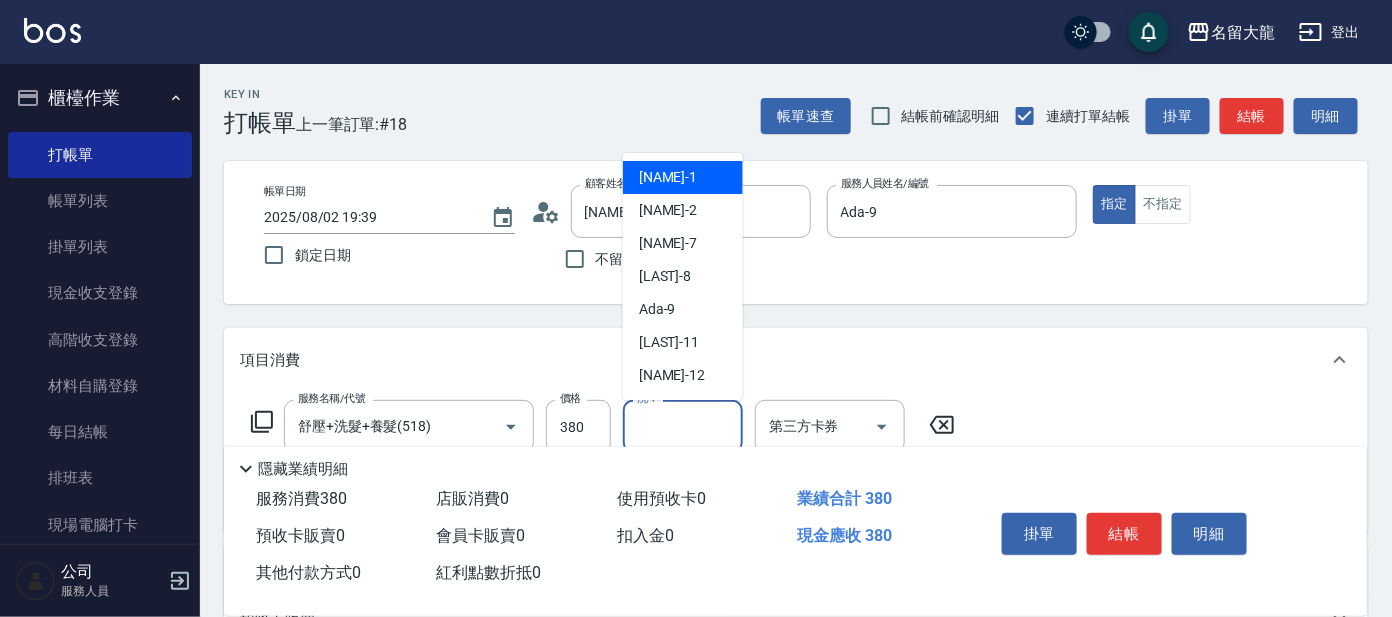 click on "洗-1" at bounding box center (683, 426) 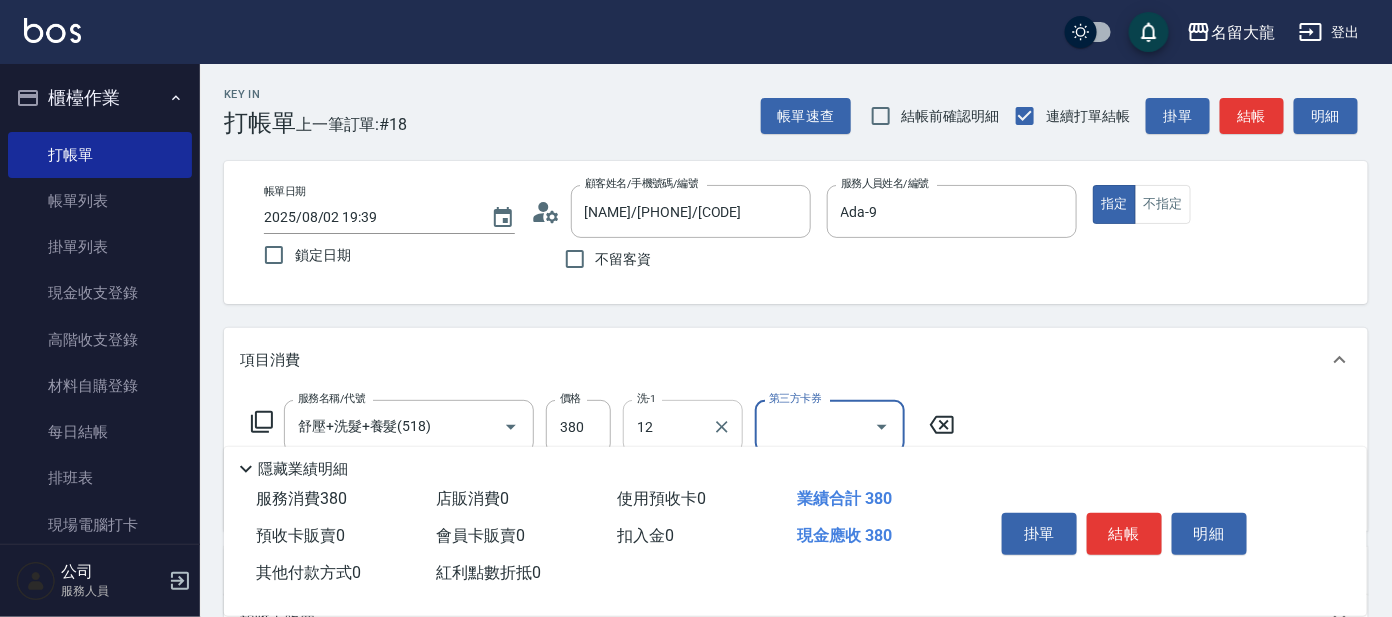 type on "云潔-12" 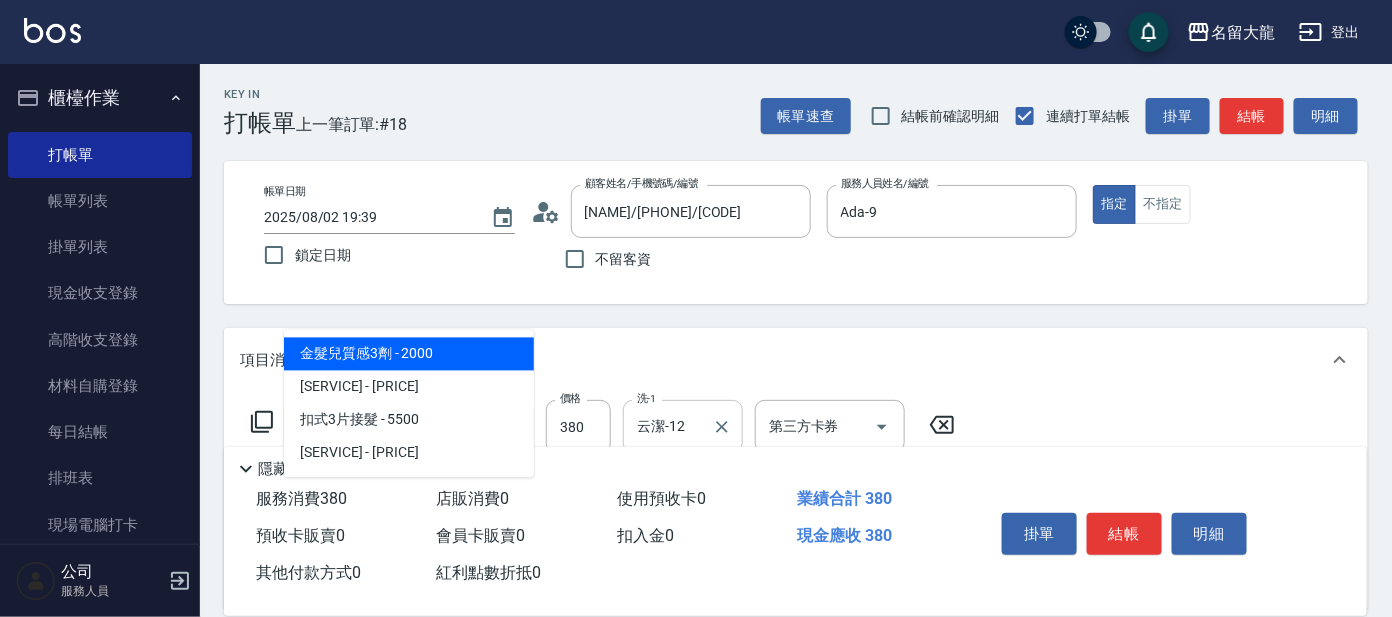 type on "300" 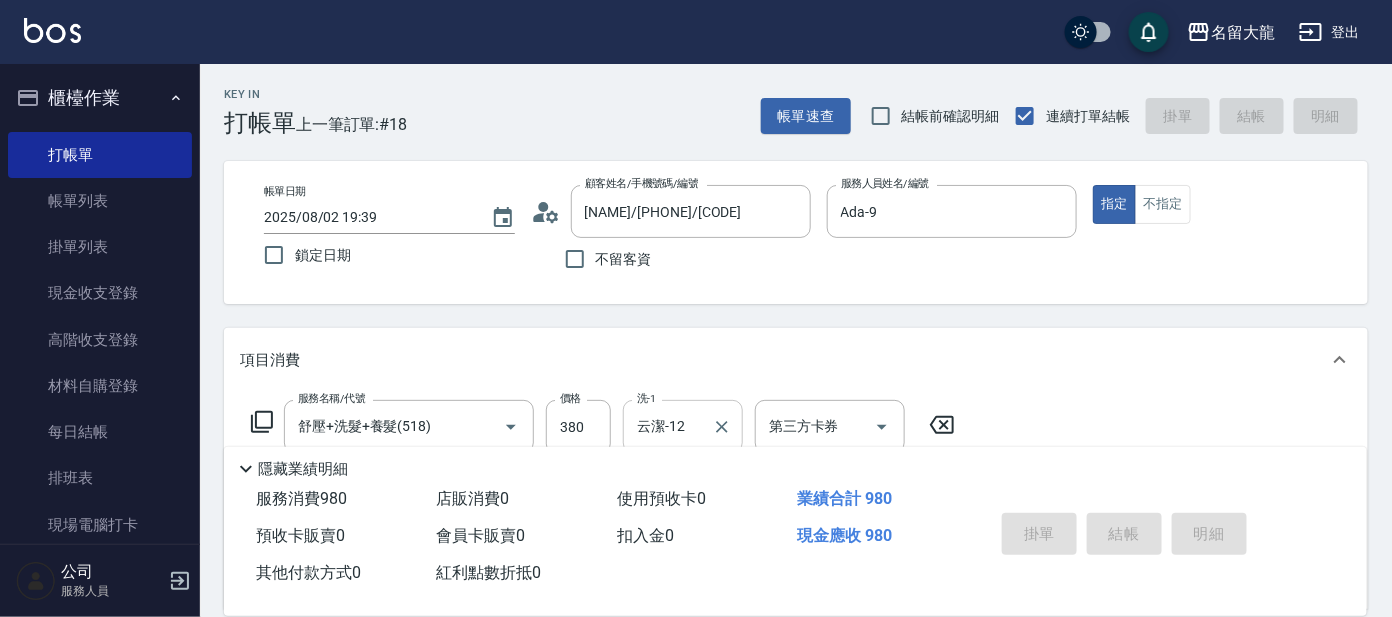 type on "2025/08/02 19:43" 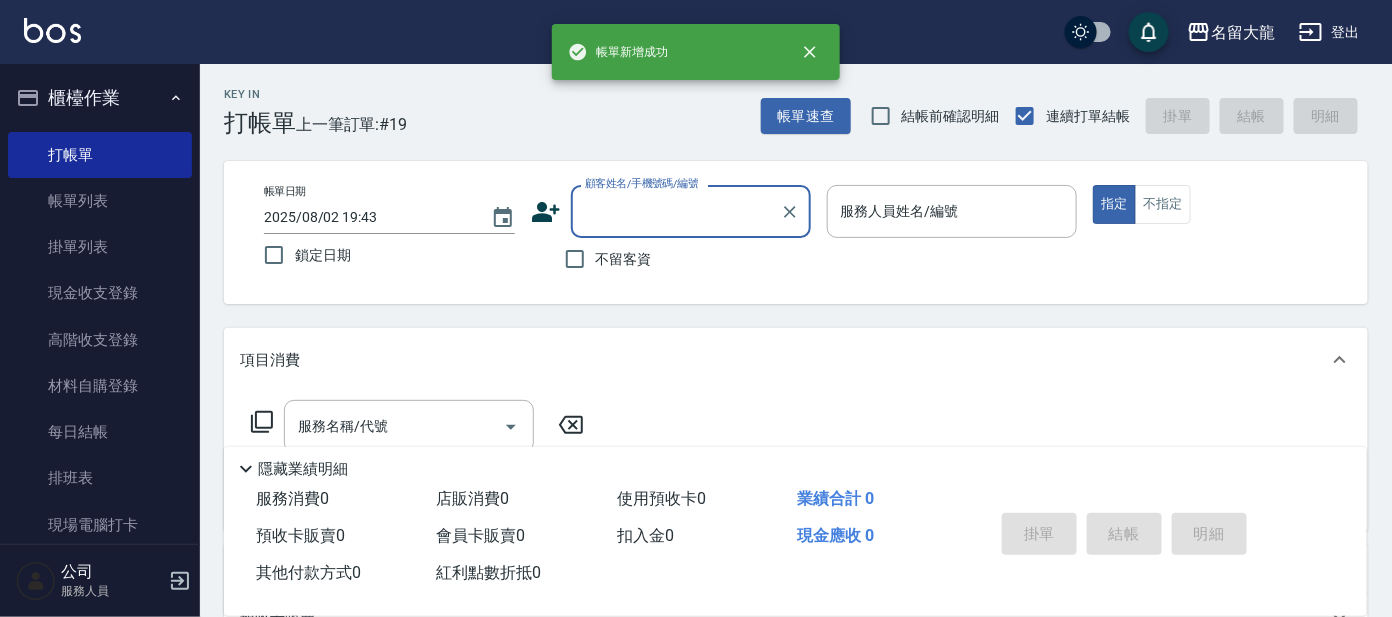 click on "顧客姓名/手機號碼/編號" at bounding box center (676, 211) 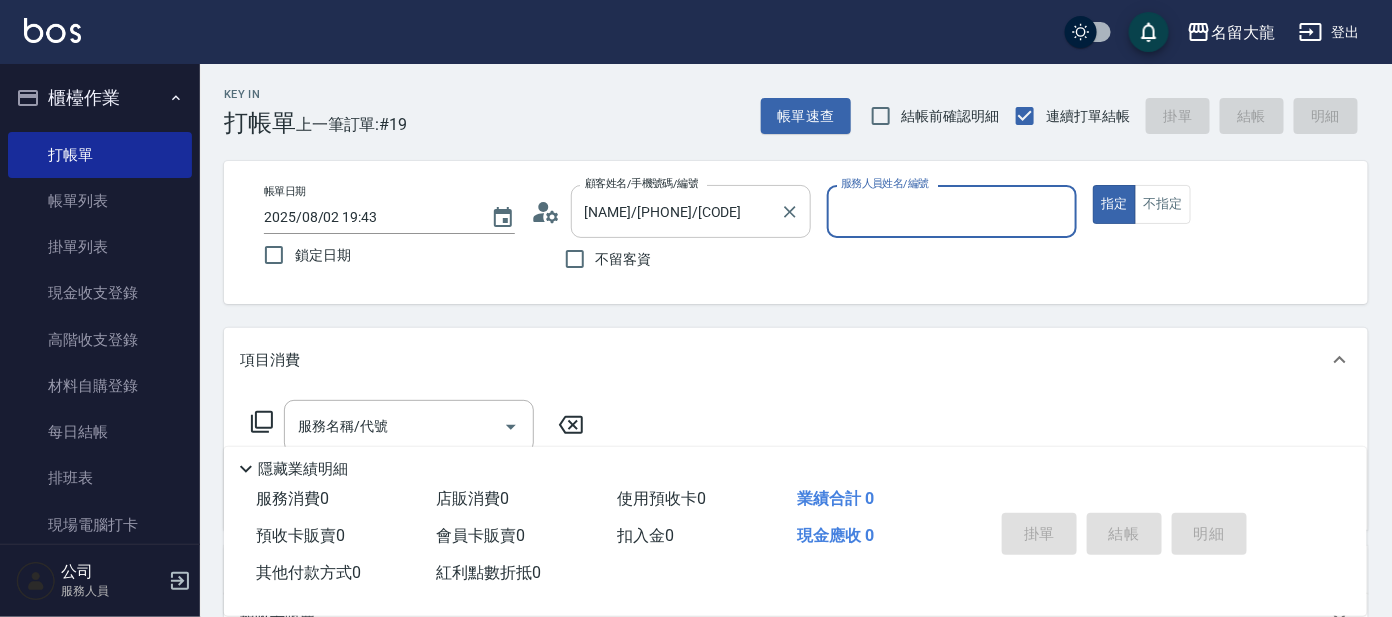 drag, startPoint x: 704, startPoint y: 209, endPoint x: 704, endPoint y: 192, distance: 17 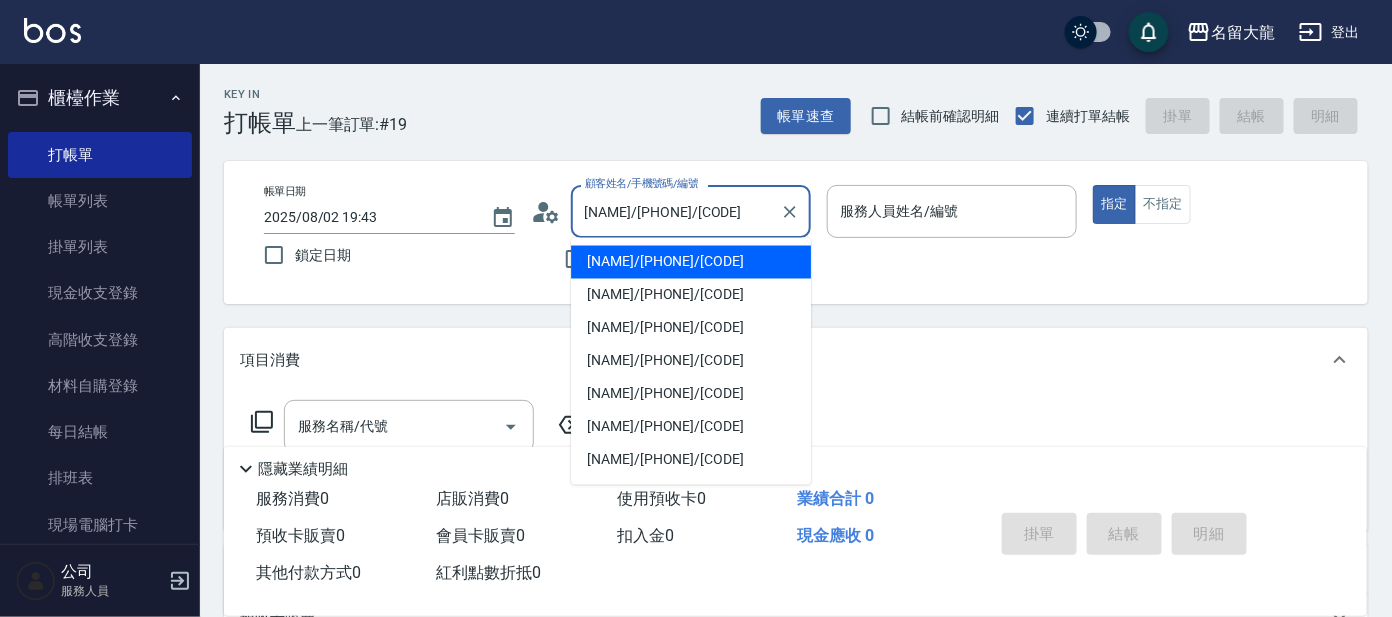 click on "[NAME]/[PHONE]/[CODE] 顧客姓名/手機號碼/編號" at bounding box center [691, 211] 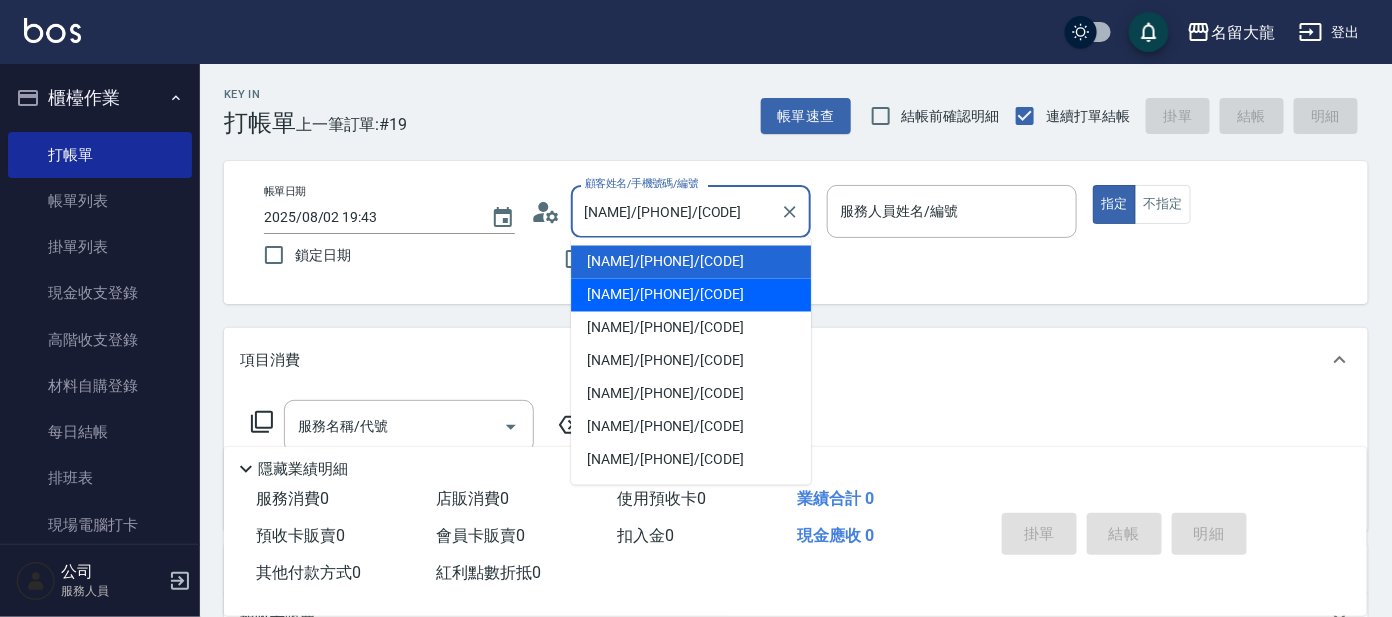 drag, startPoint x: 688, startPoint y: 280, endPoint x: 781, endPoint y: 237, distance: 102.45975 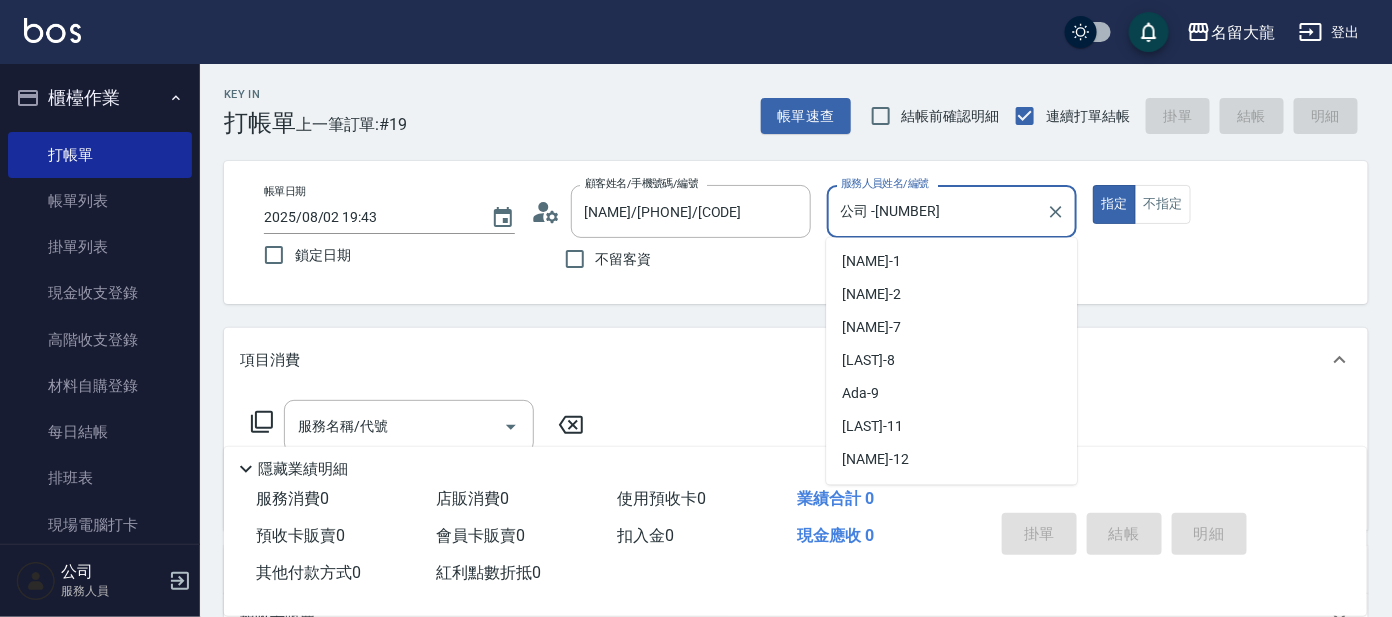 click on "公司 -[NUMBER]" at bounding box center (937, 211) 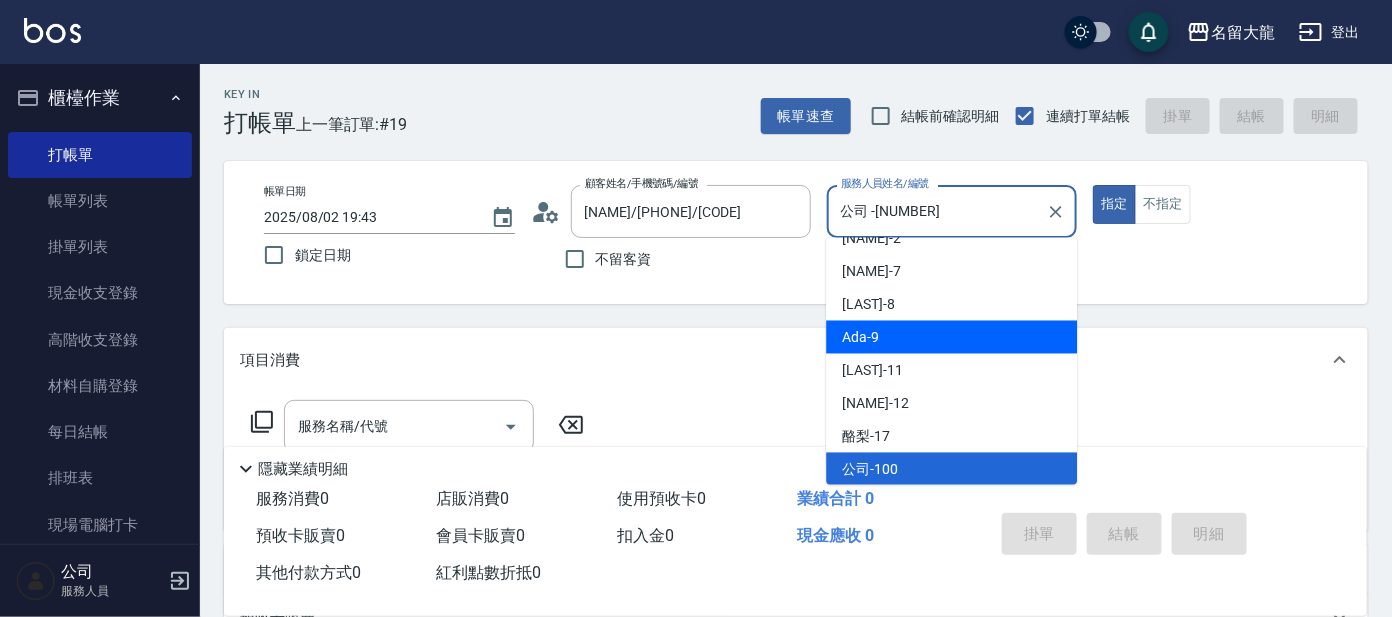 click on "[NAME]-[NUMBER]" at bounding box center [860, 337] 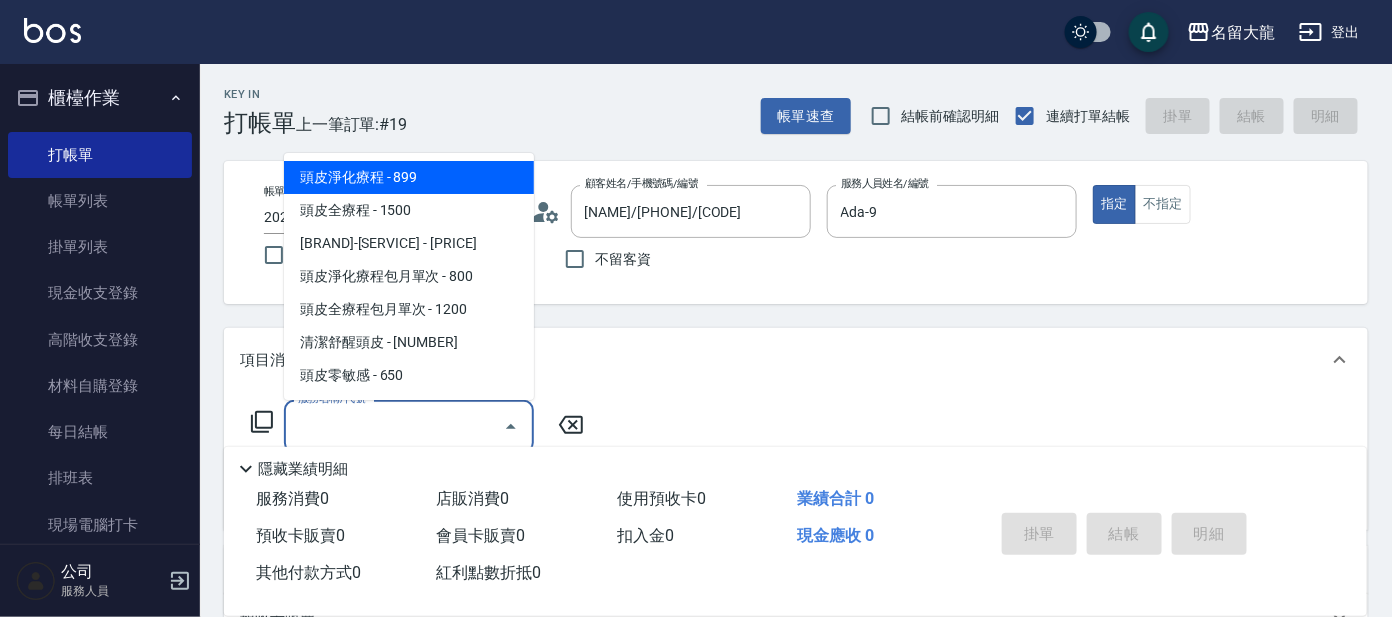 click on "服務名稱/代號" at bounding box center [394, 426] 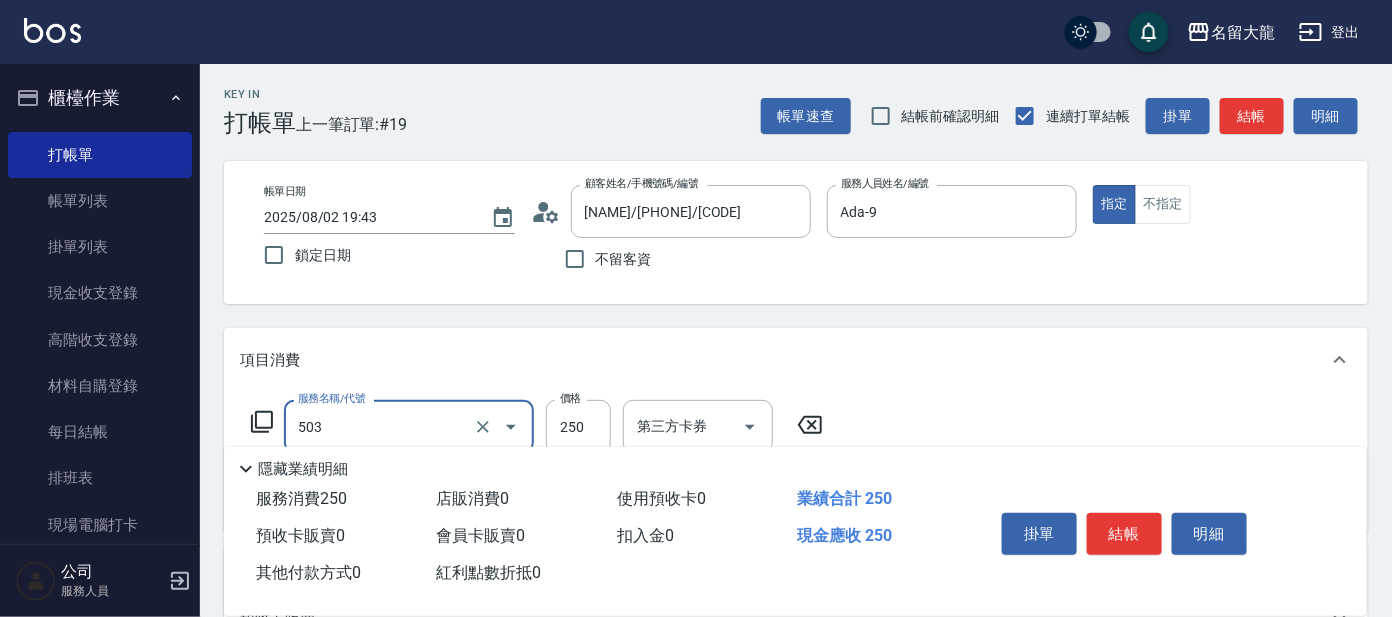 type on "[SERVICE]([NUMBER])" 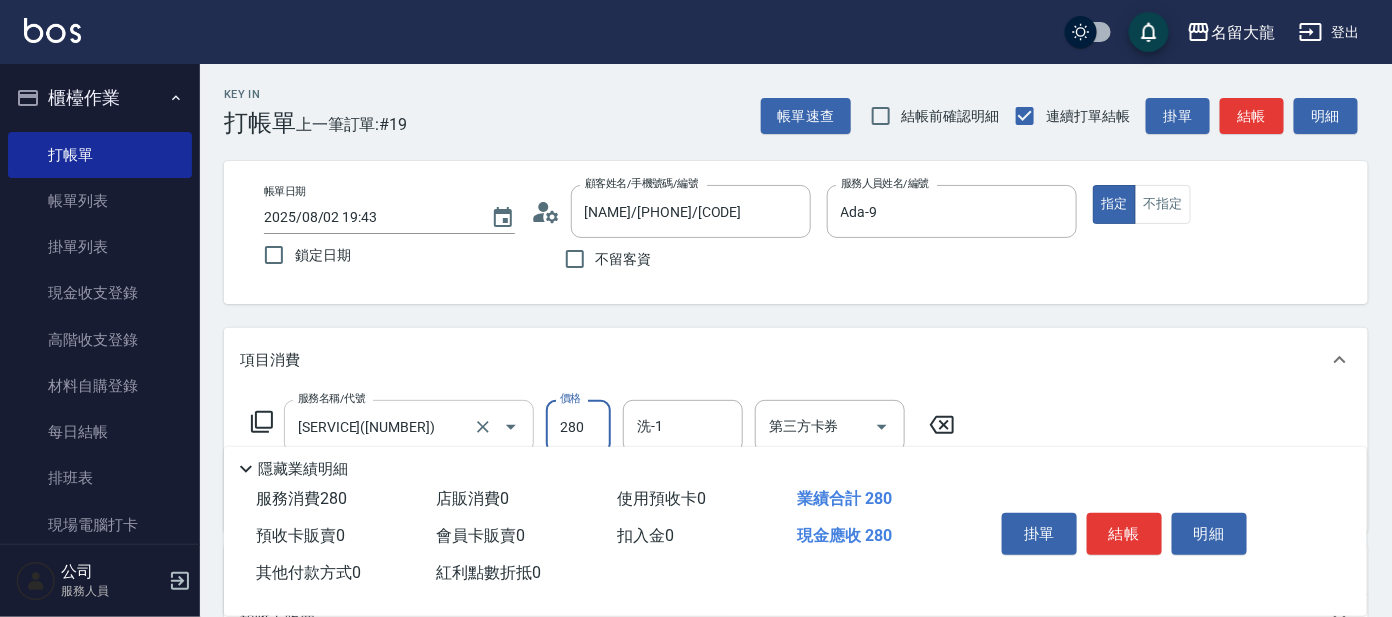 type on "280" 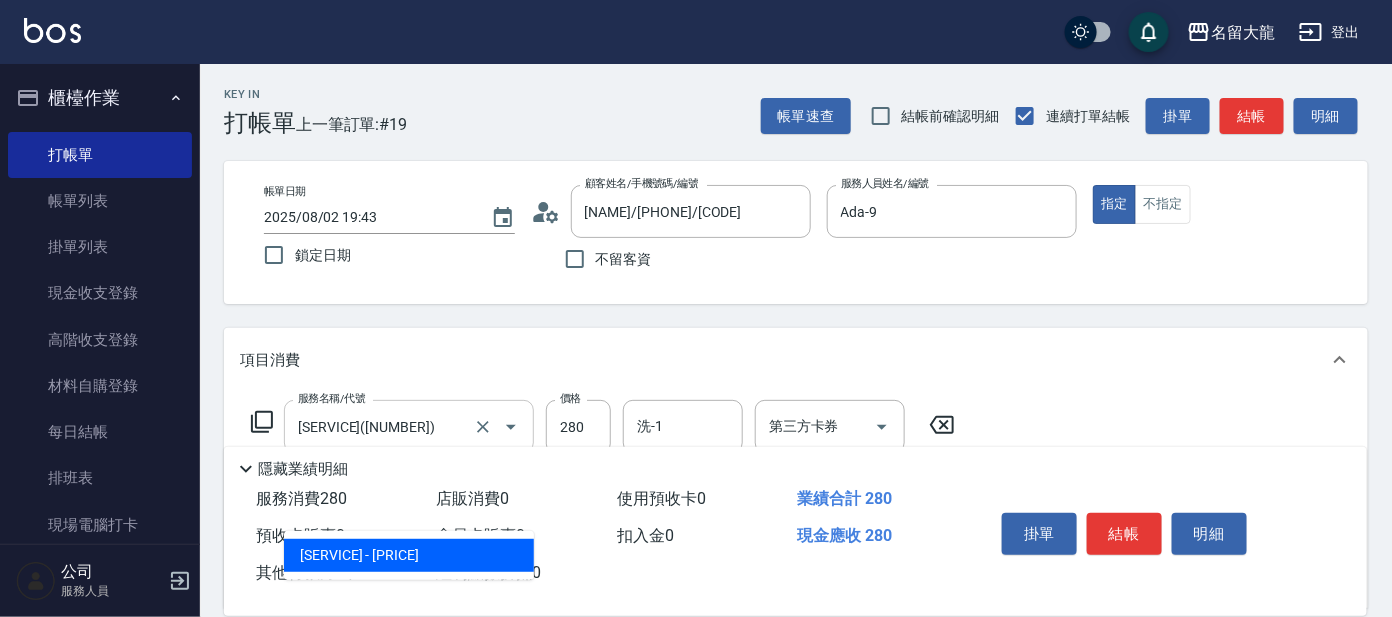 type on "306" 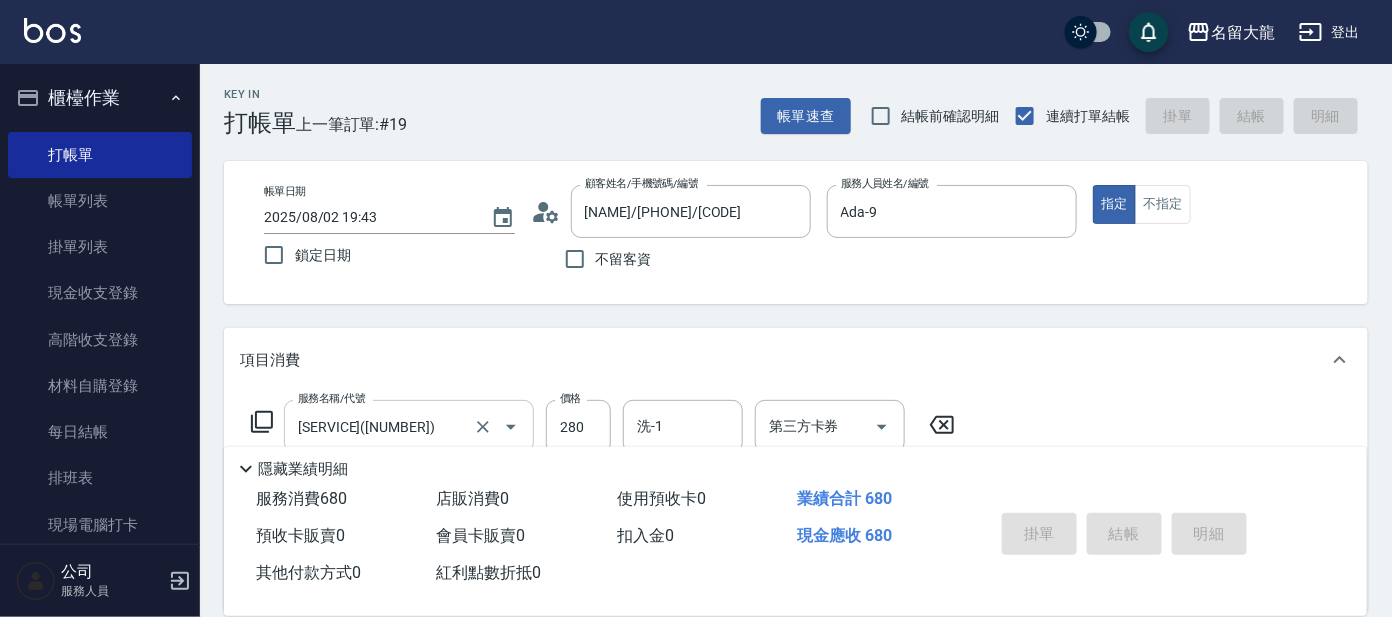 type 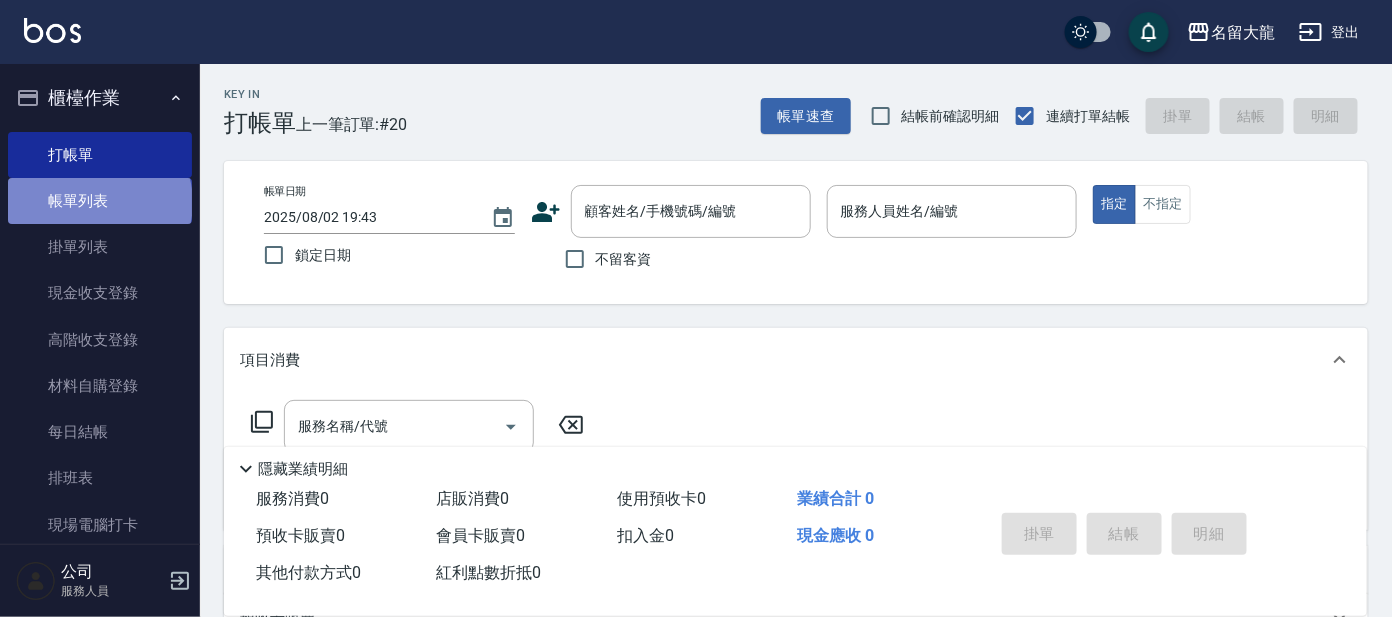 click on "帳單列表" at bounding box center [100, 201] 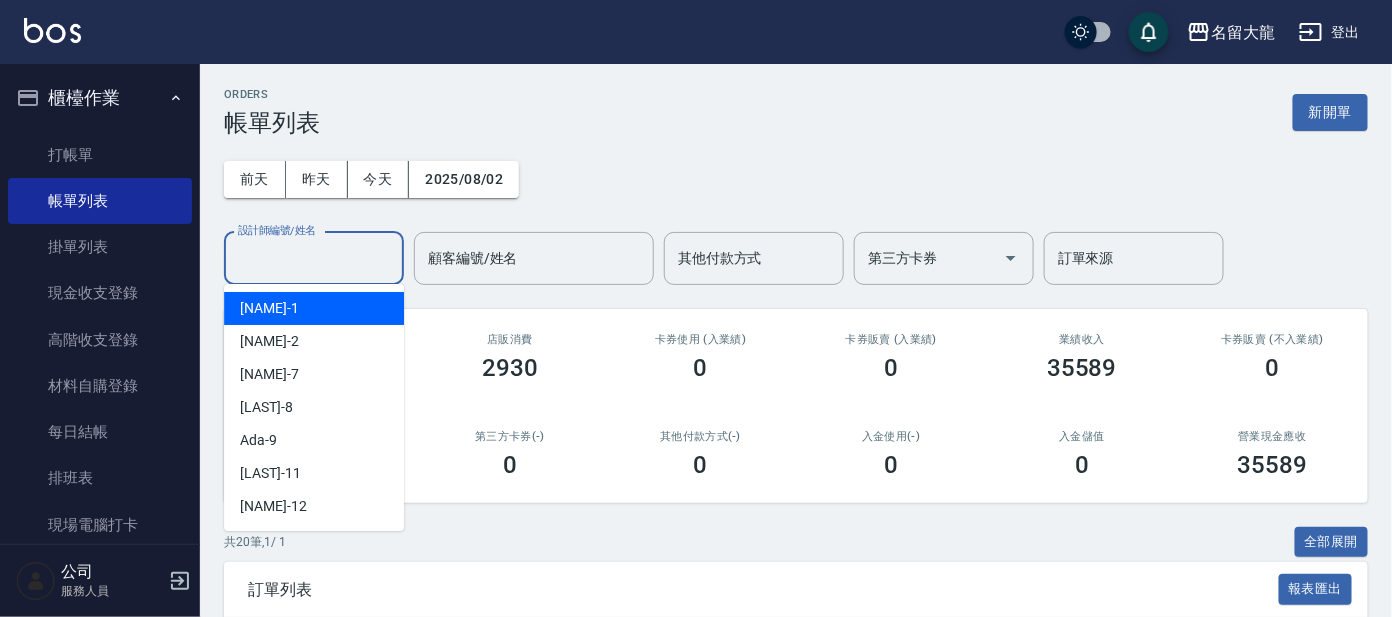 click on "設計師編號/姓名" at bounding box center (314, 258) 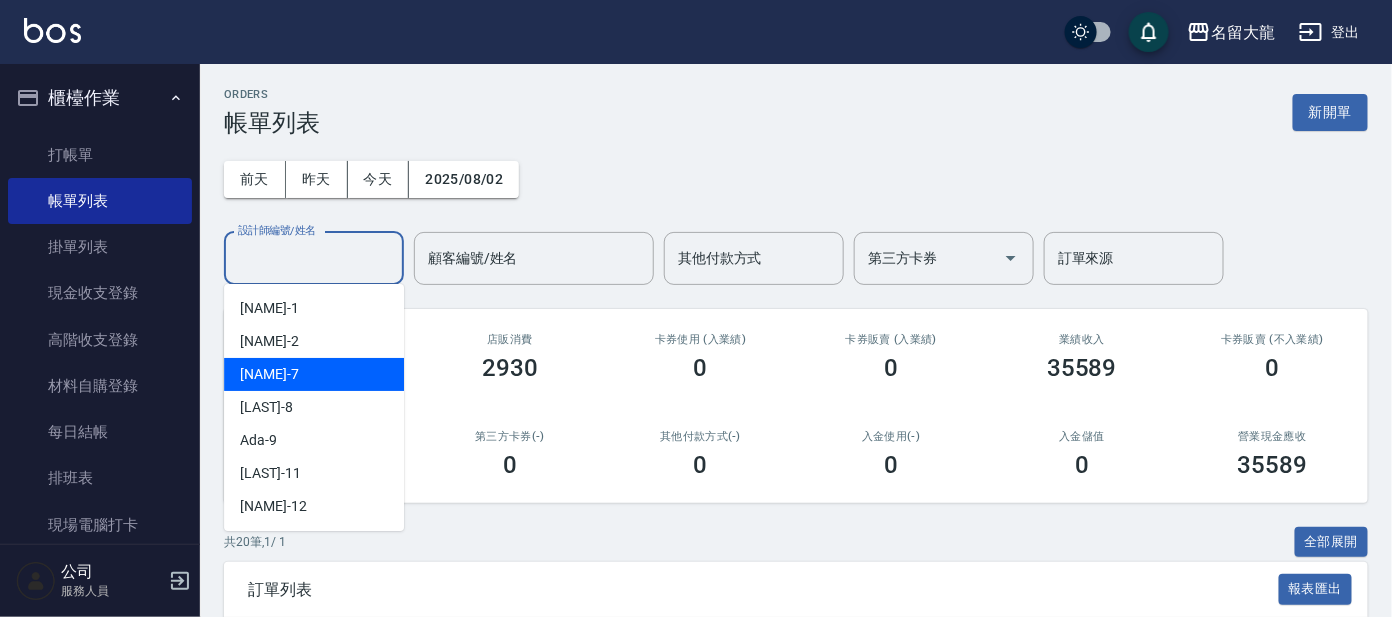 click on "小鳳 -7" at bounding box center (269, 374) 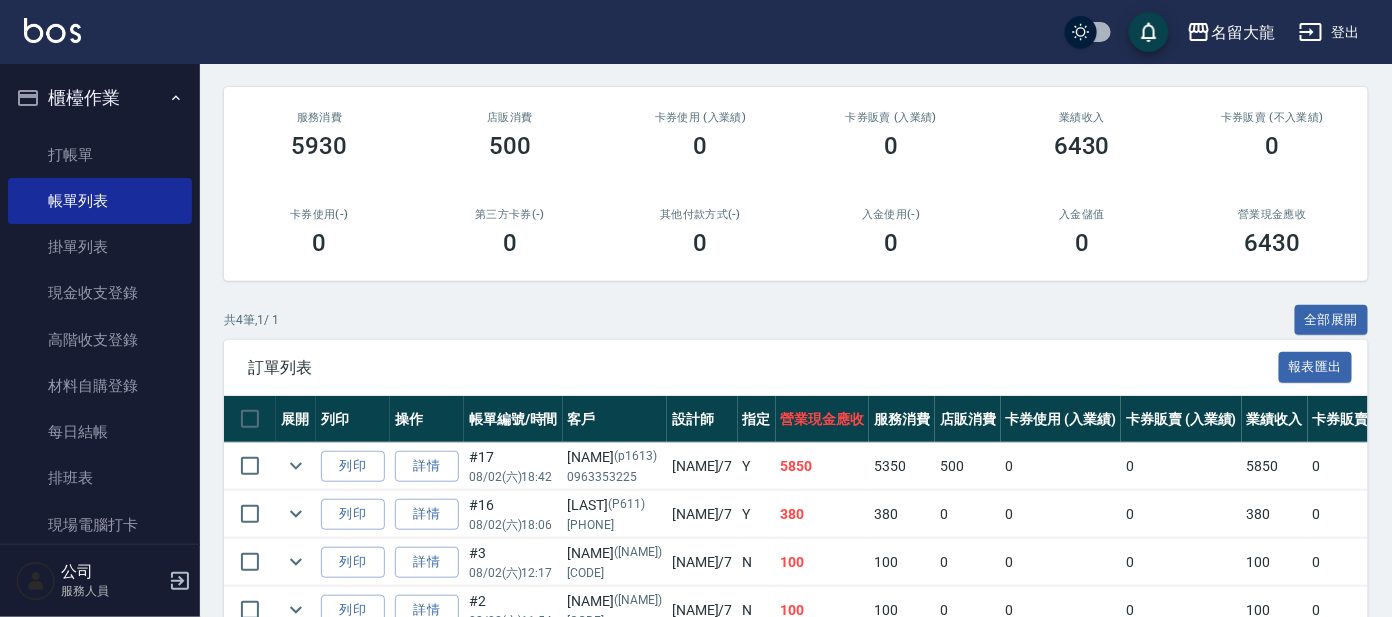 scroll, scrollTop: 335, scrollLeft: 0, axis: vertical 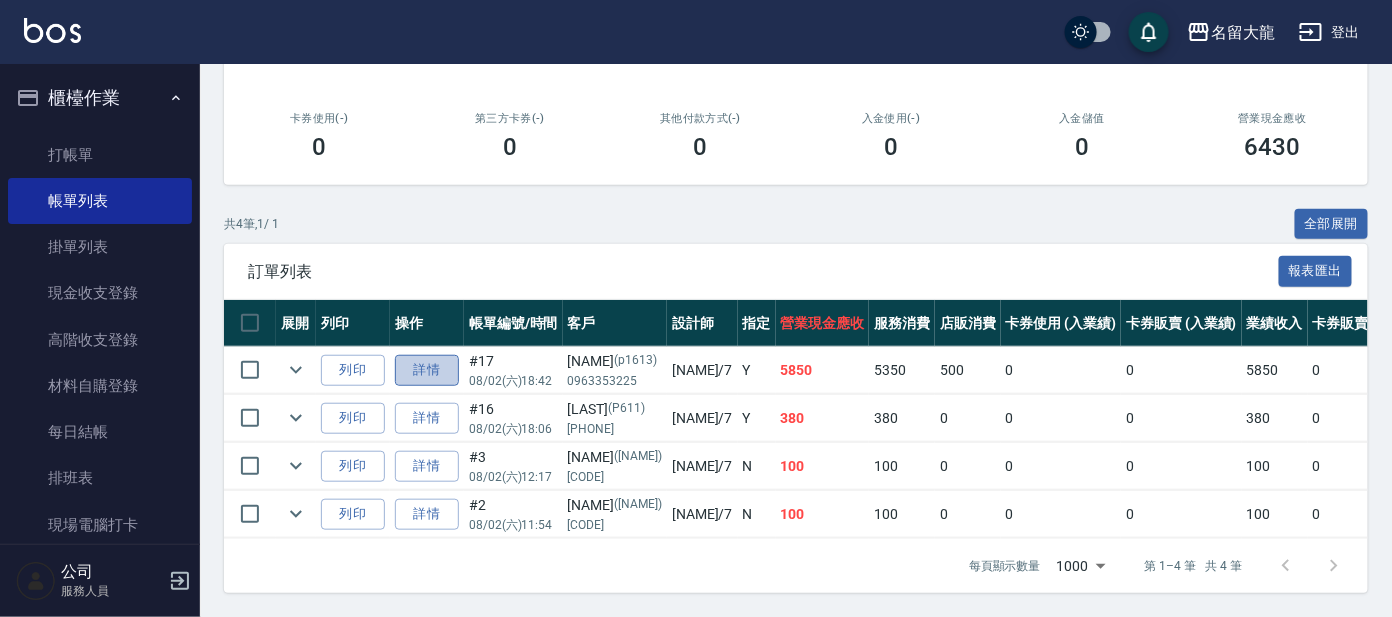 click on "詳情" at bounding box center [427, 370] 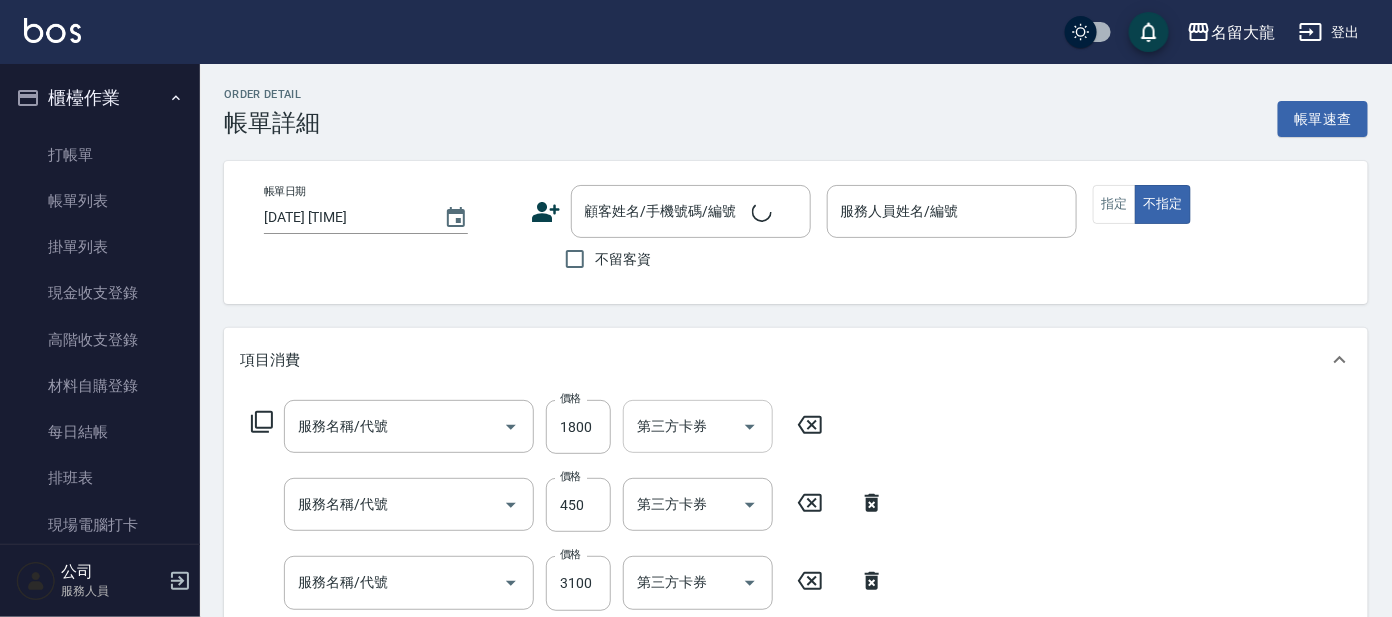scroll, scrollTop: 439, scrollLeft: 0, axis: vertical 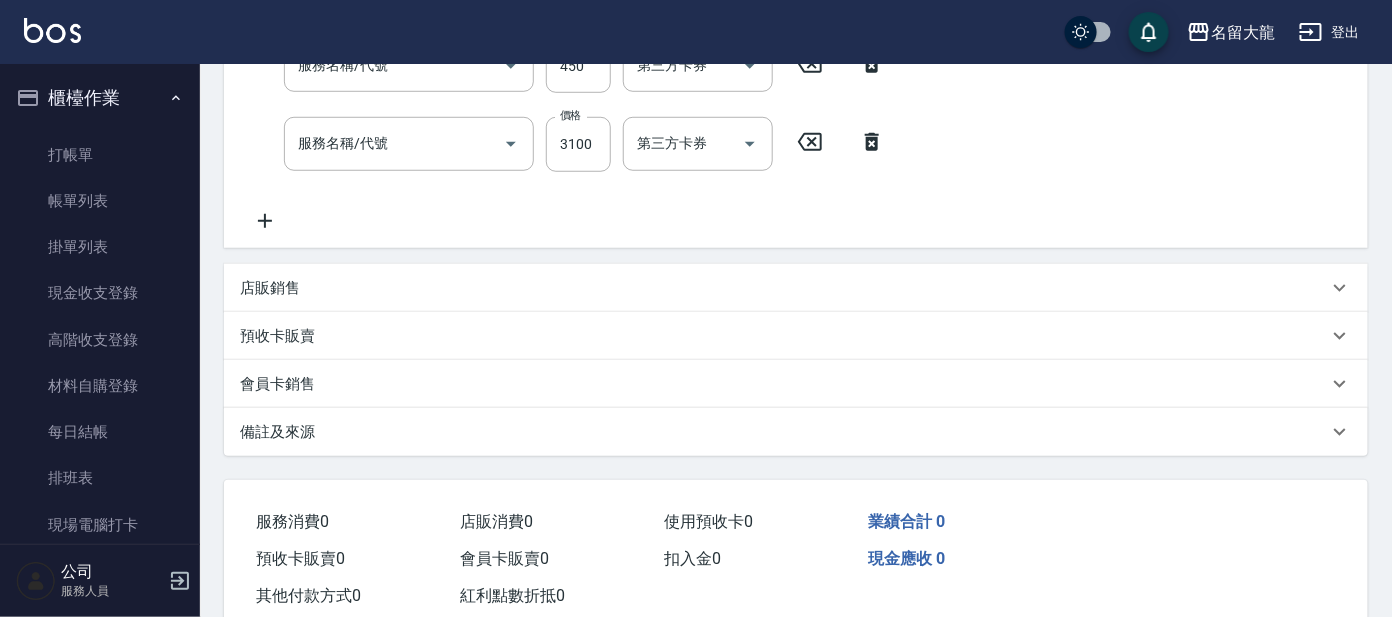 type on "2025/08/02 18:42" 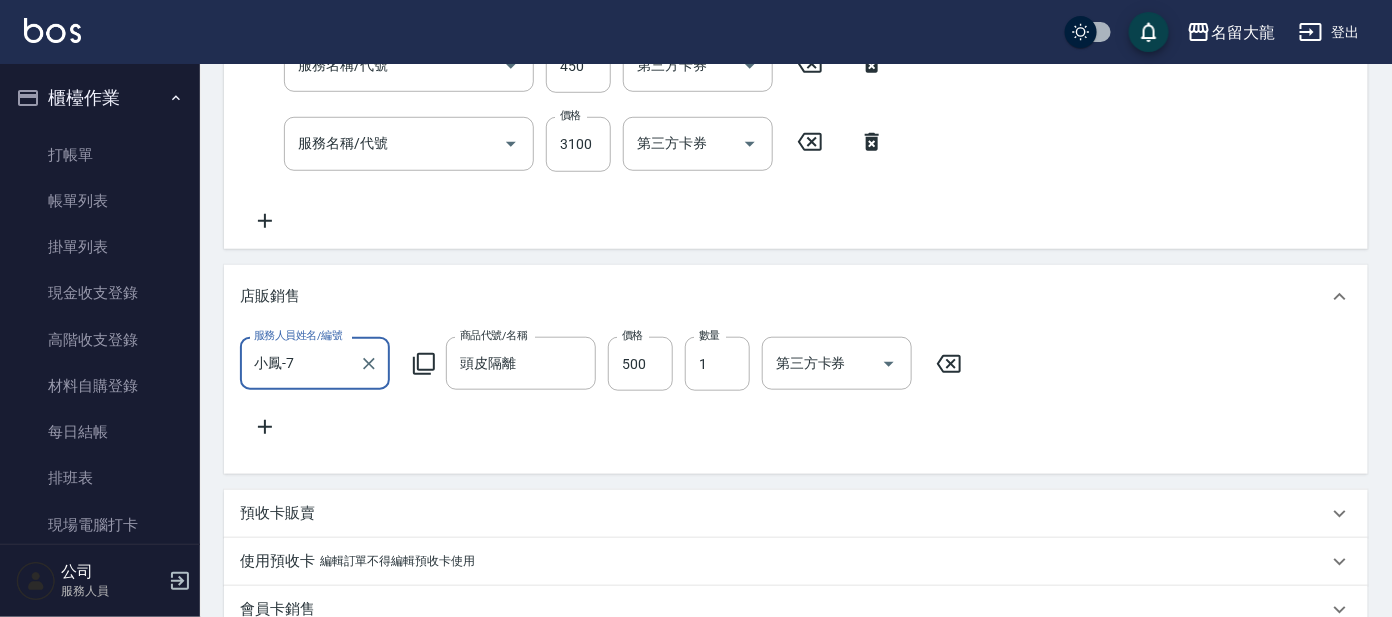 scroll, scrollTop: 5, scrollLeft: 0, axis: vertical 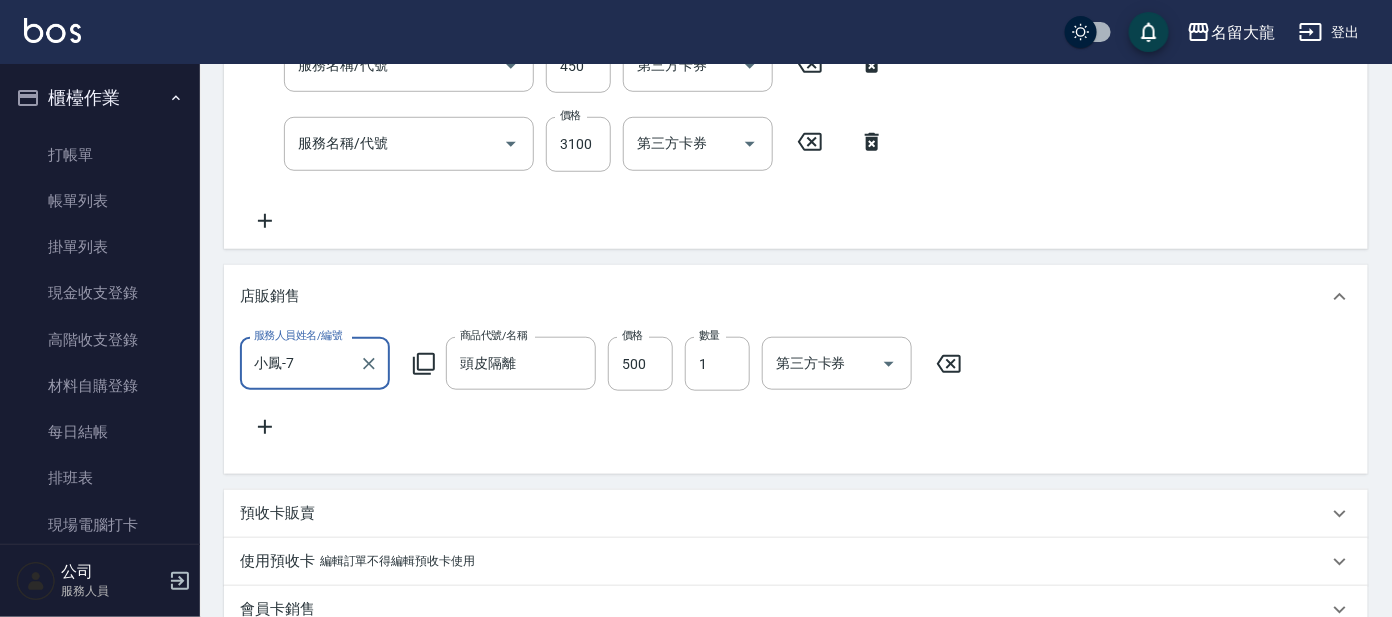 type on "[SERVICE]([NUMBER])" 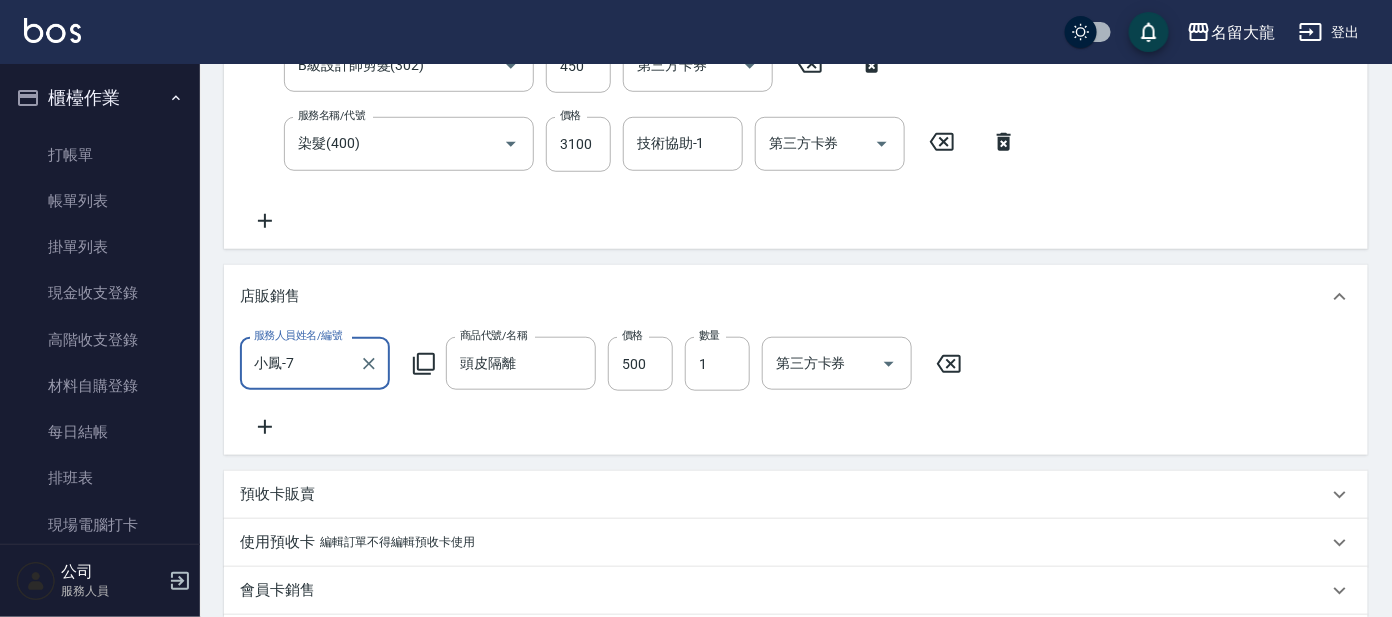 type on "[NAME]/[PHONE]/[CODE]" 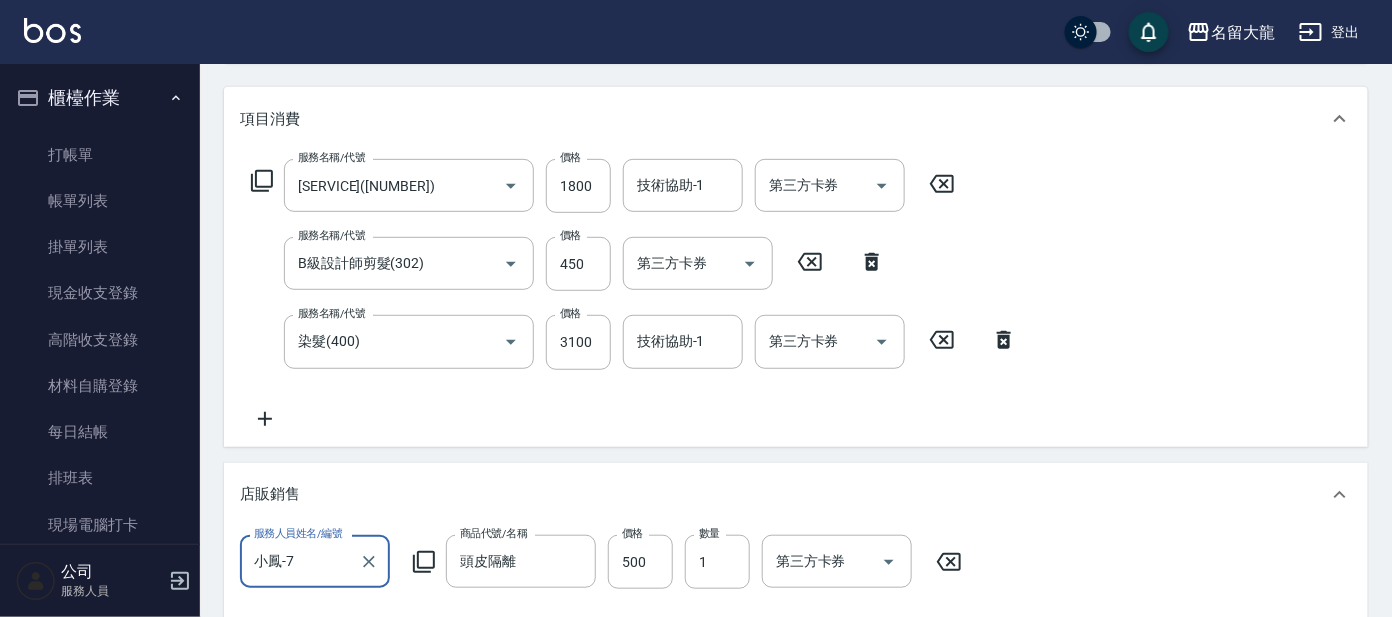 scroll, scrollTop: 224, scrollLeft: 0, axis: vertical 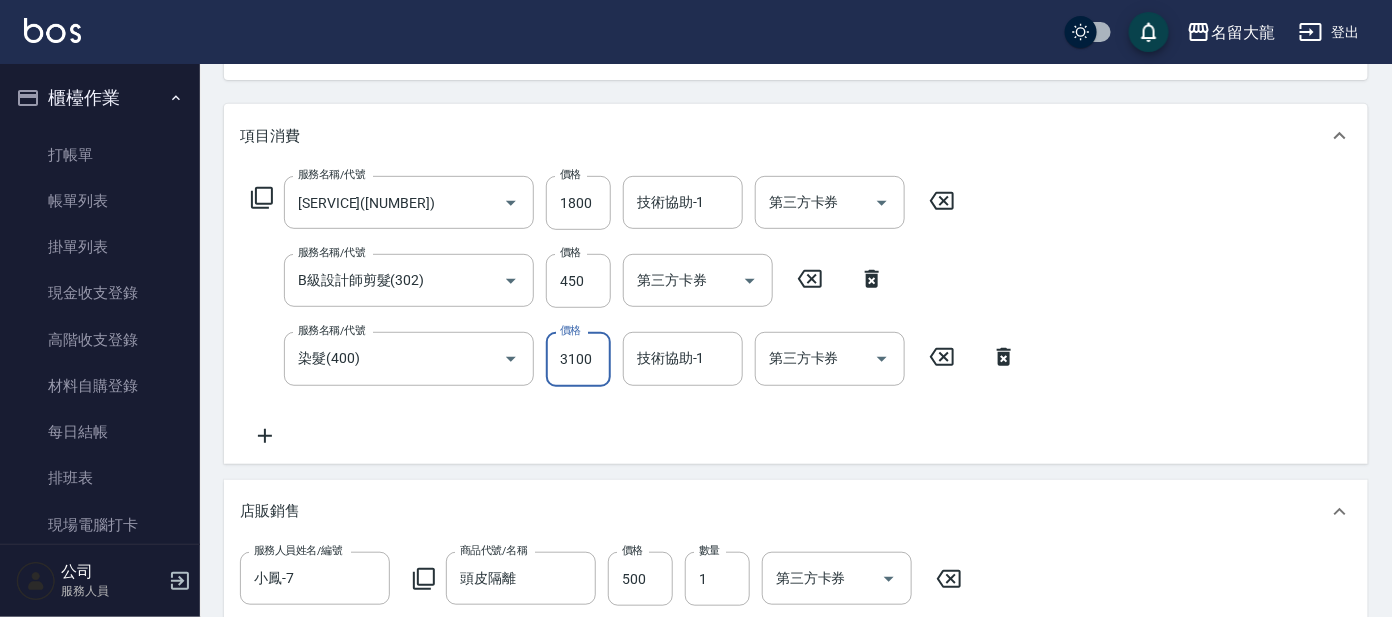 click on "3100" at bounding box center [578, 359] 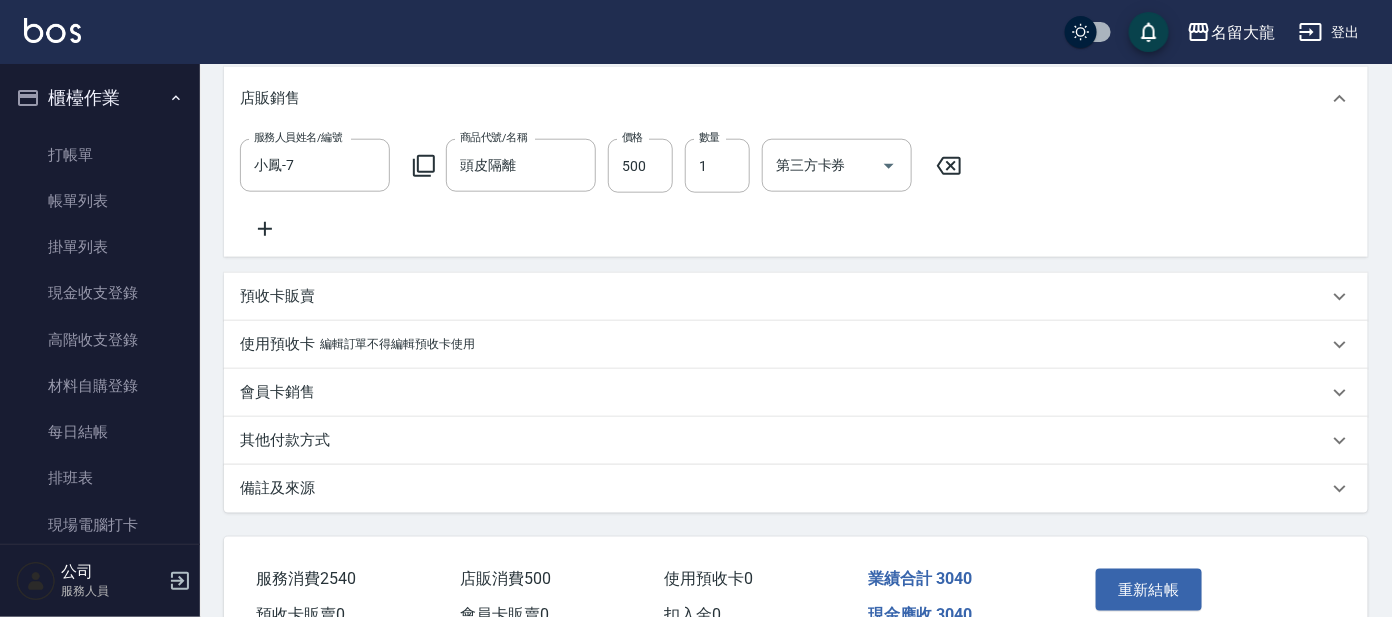 scroll, scrollTop: 762, scrollLeft: 0, axis: vertical 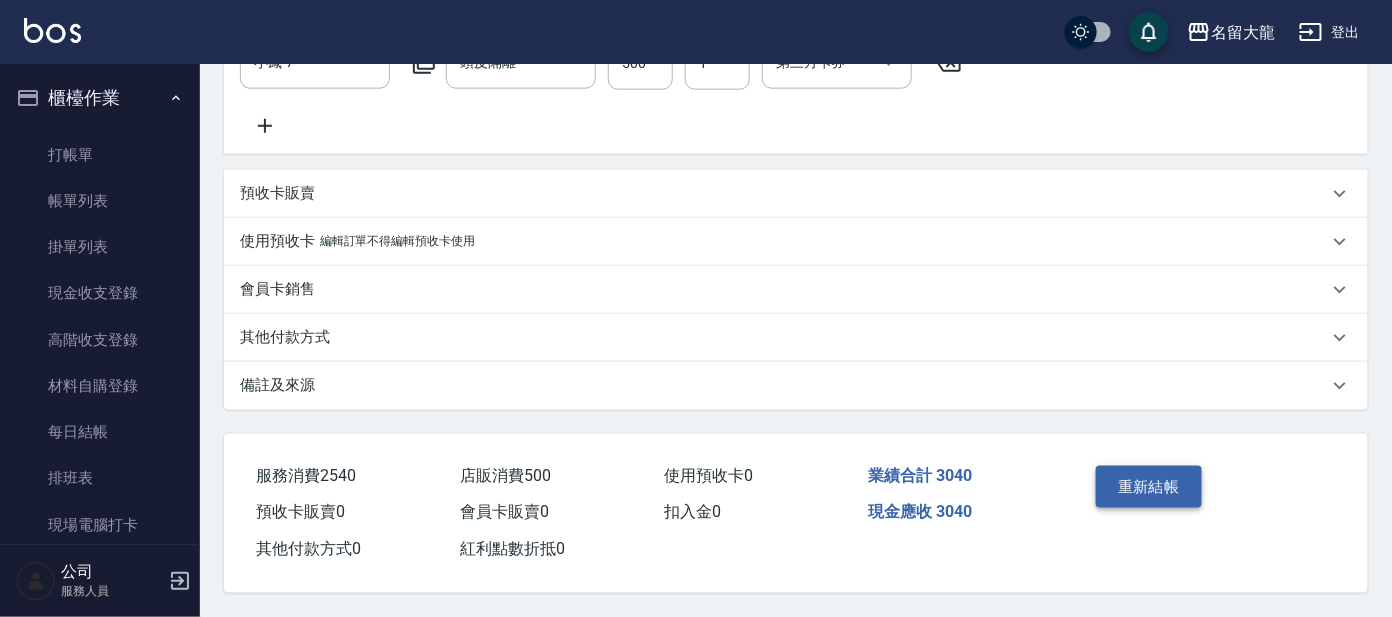 type on "290" 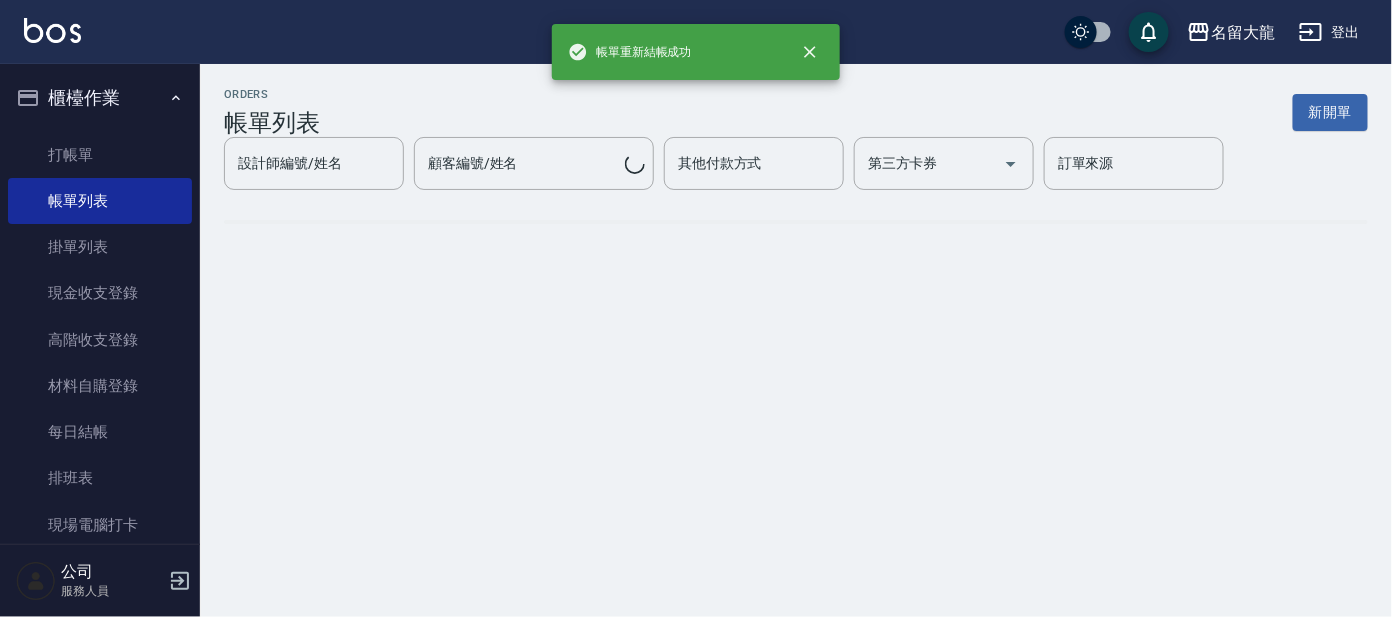 scroll, scrollTop: 0, scrollLeft: 0, axis: both 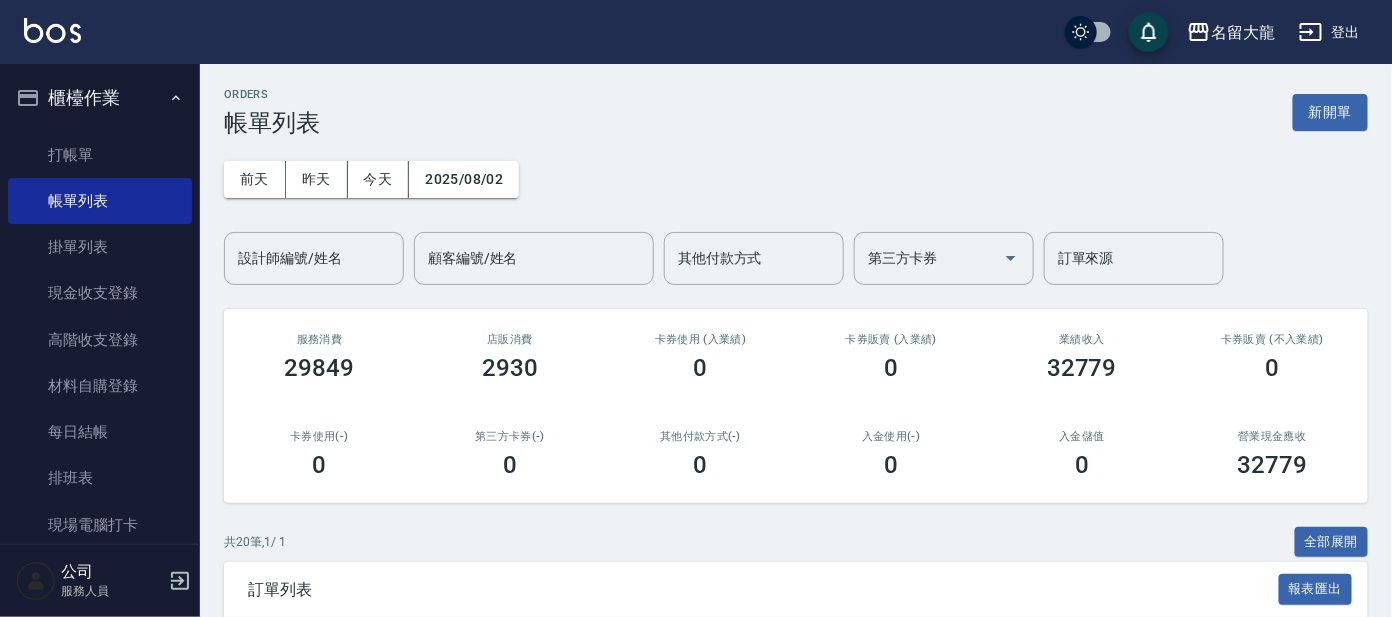 drag, startPoint x: 1114, startPoint y: 331, endPoint x: 858, endPoint y: 337, distance: 256.0703 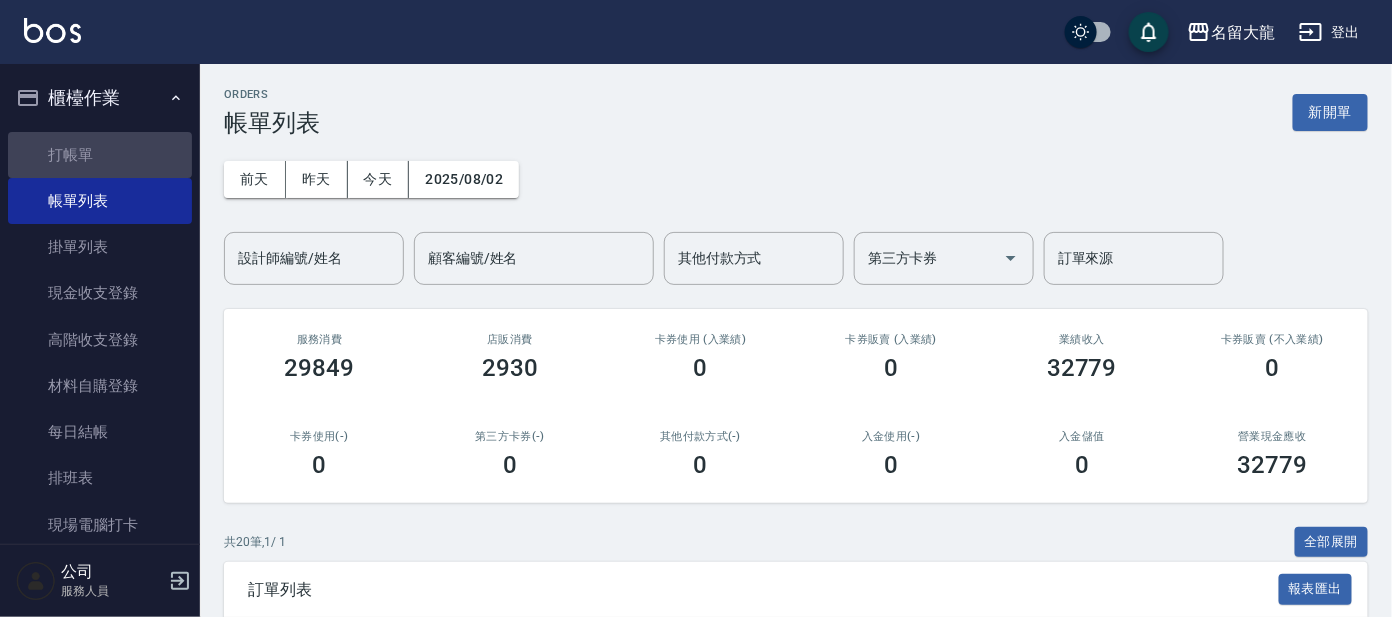 click on "打帳單 帳單列表 掛單列表 現金收支登錄 高階收支登錄 材料自購登錄 每日結帳 排班表 現場電腦打卡" at bounding box center [100, 340] 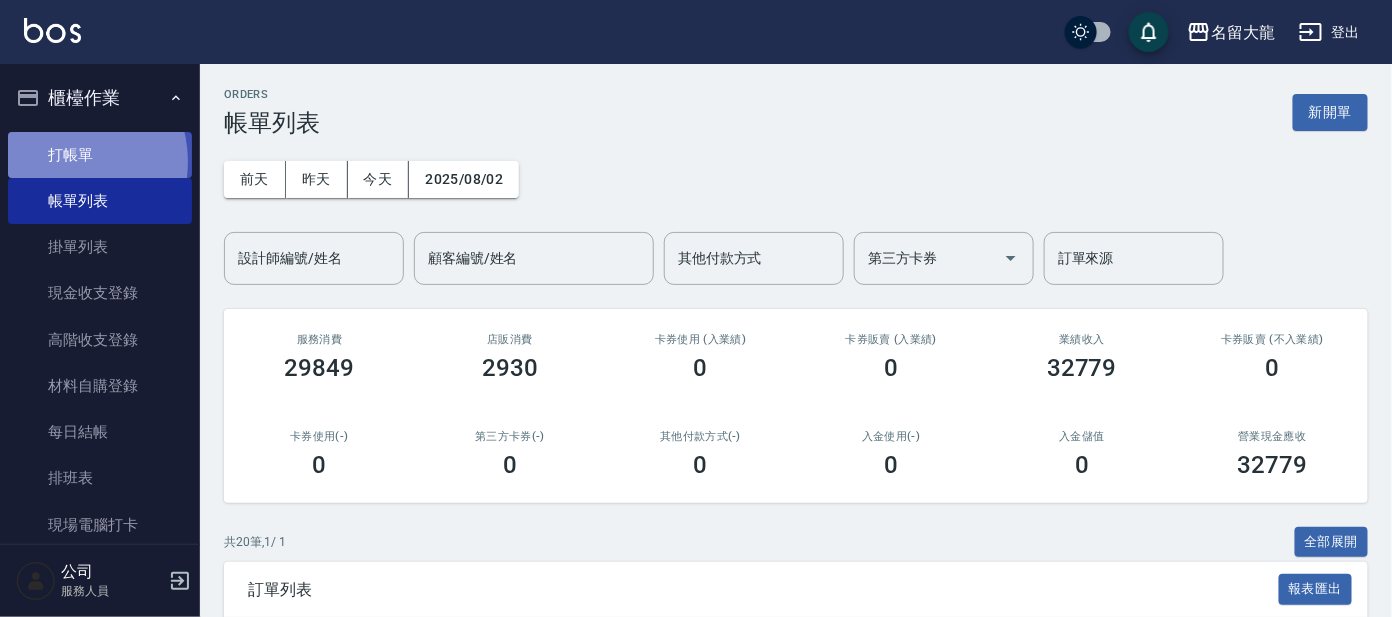 click on "打帳單" at bounding box center (100, 155) 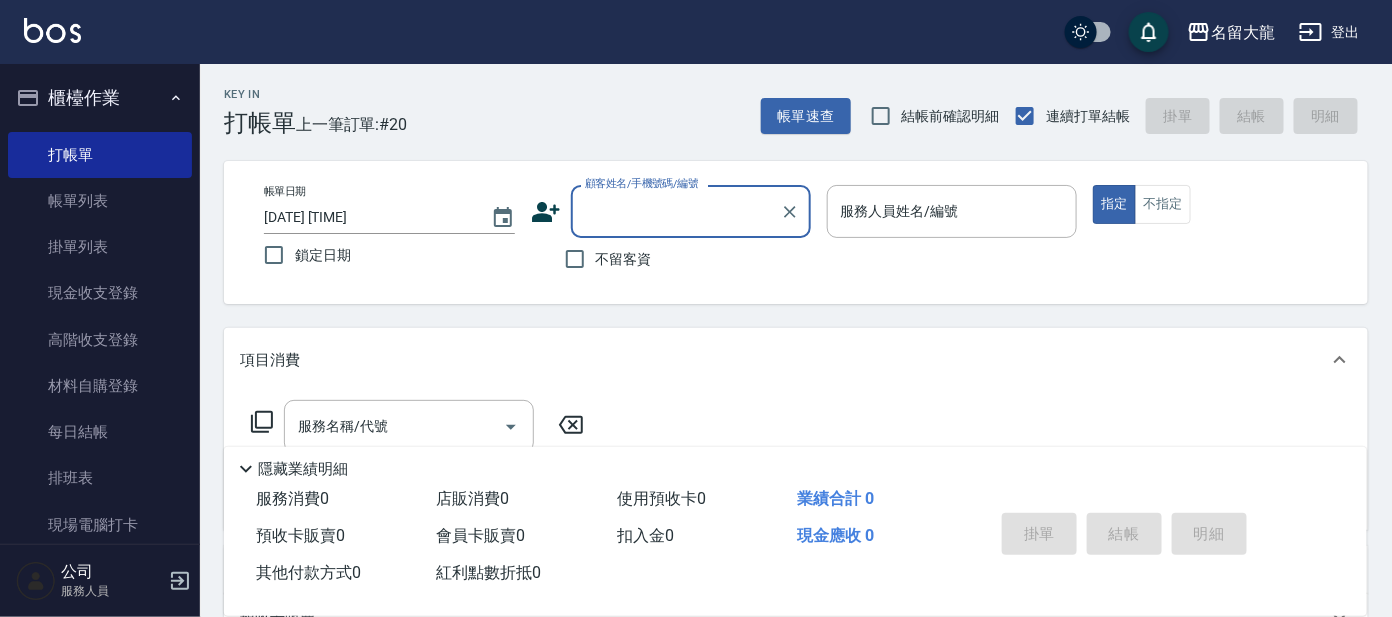 click on "顧客姓名/手機號碼/編號" at bounding box center [691, 211] 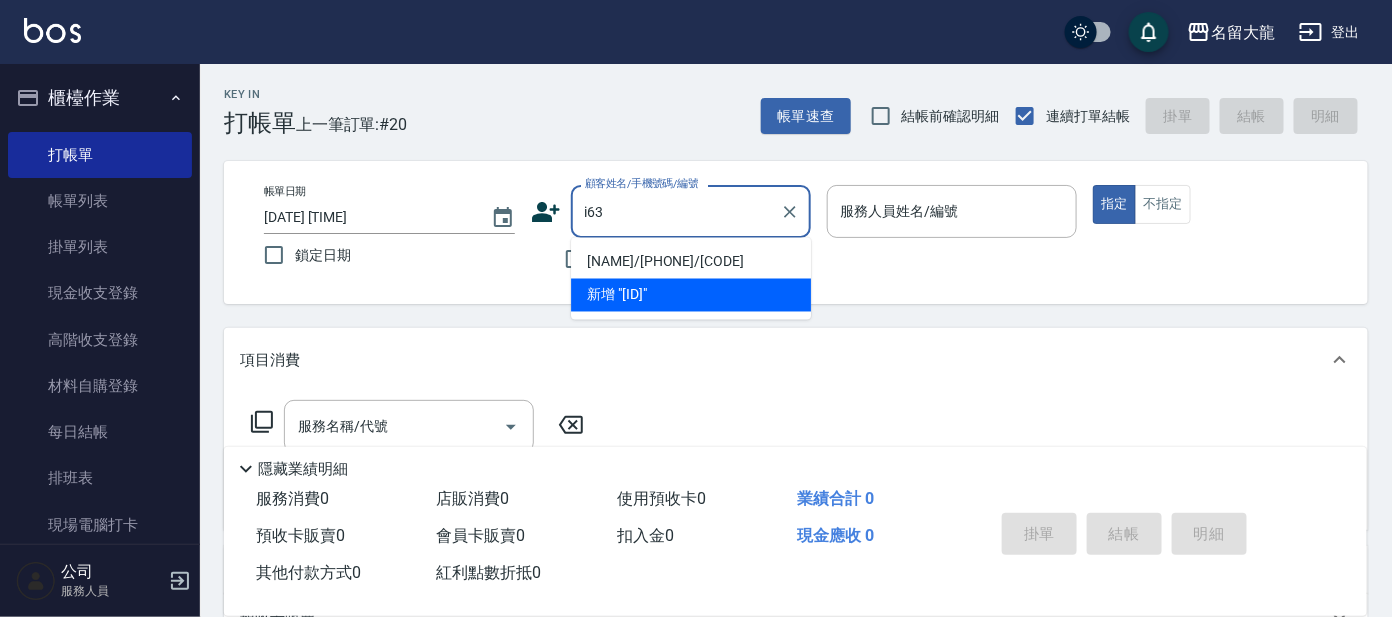 type on "[NAME]/[PHONE]/[CODE]" 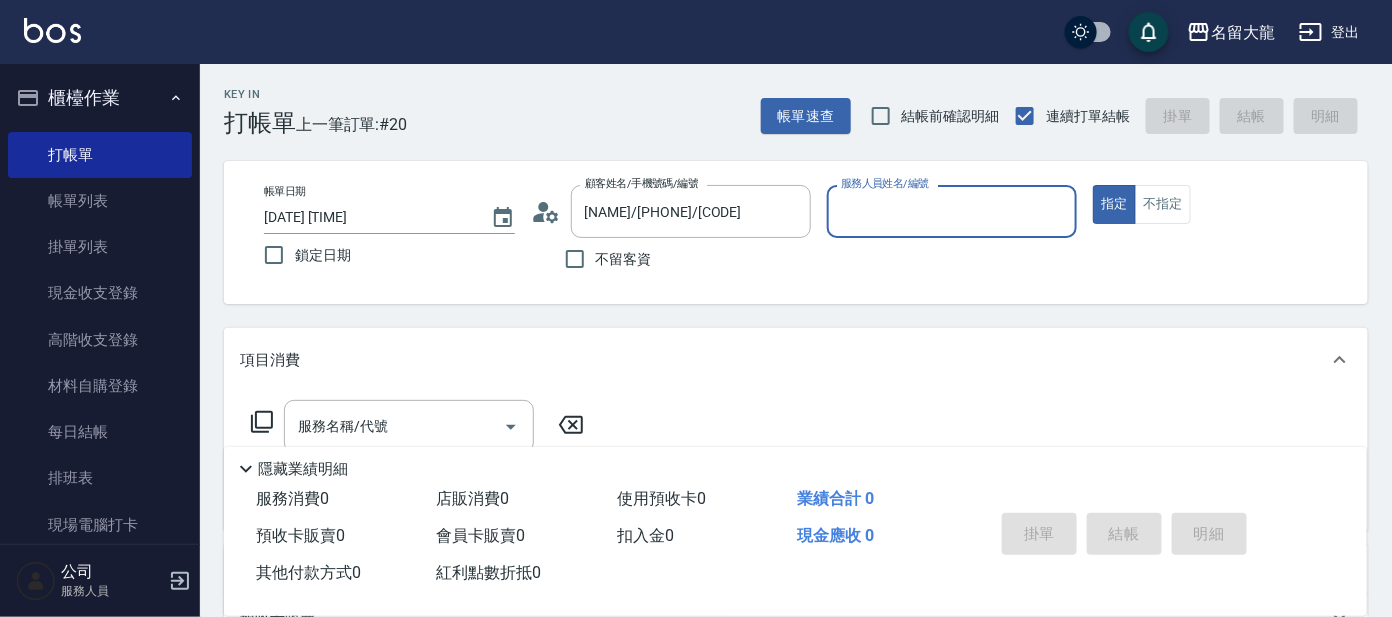 type on "Ada-9" 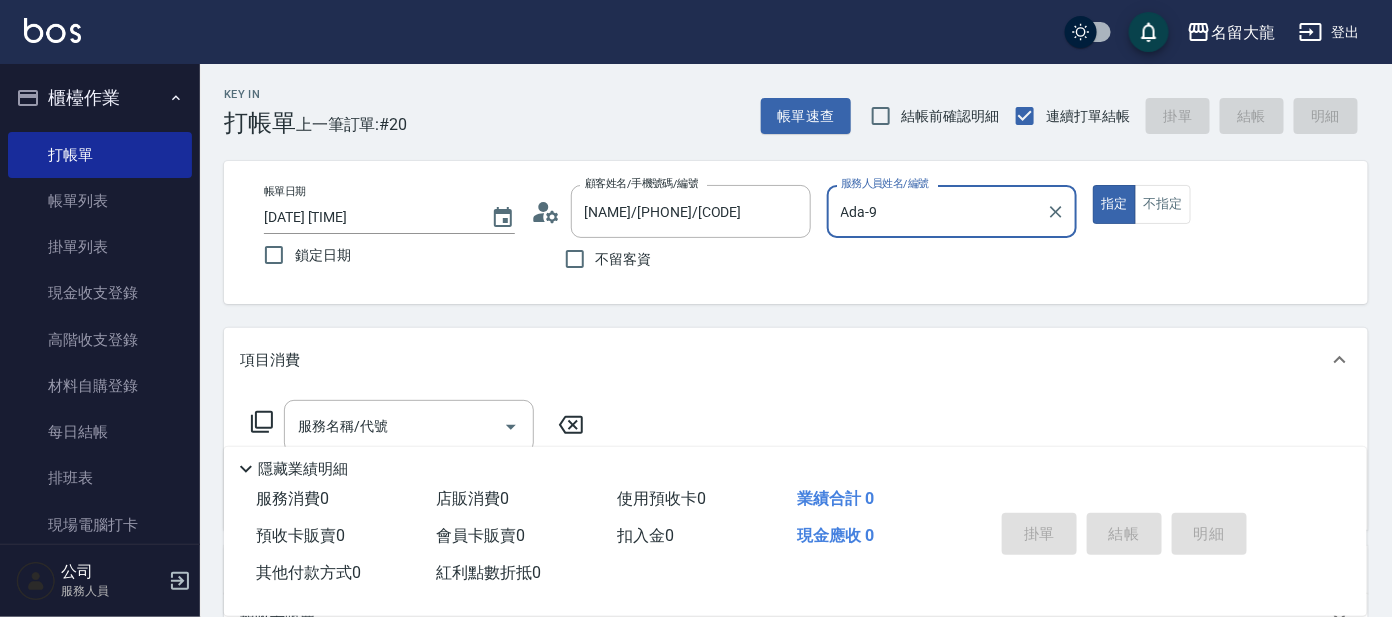 click on "指定" at bounding box center (1114, 204) 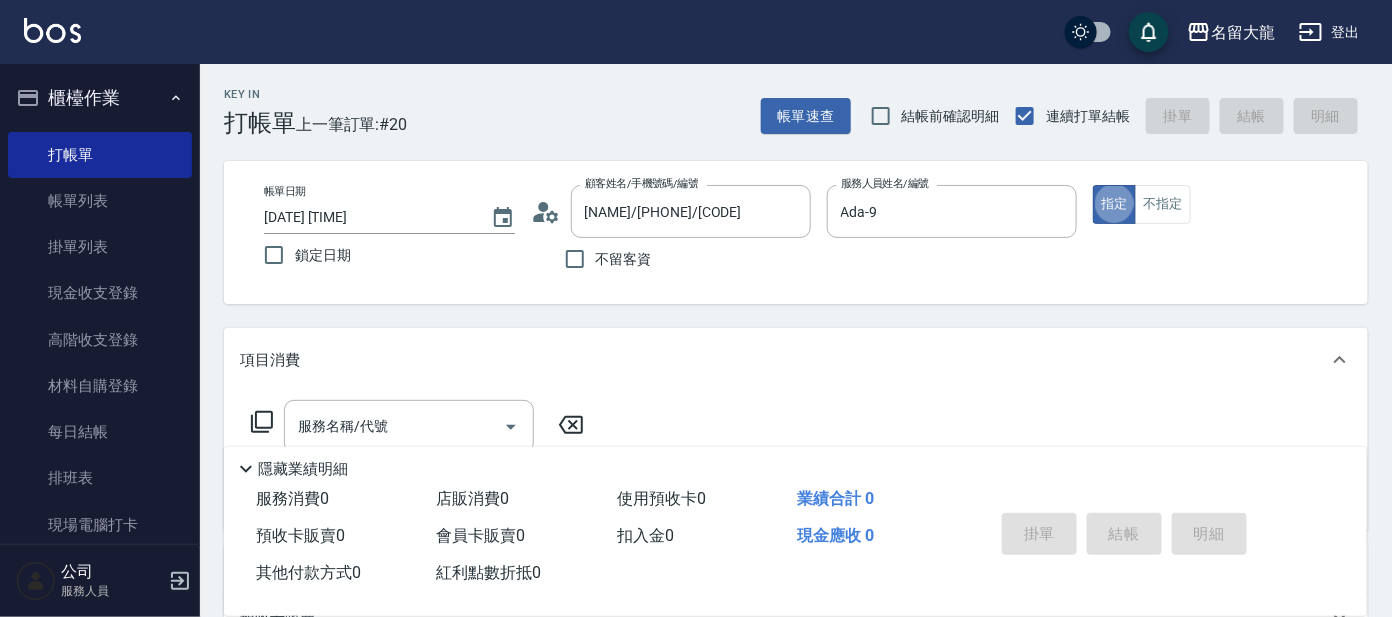 type on "true" 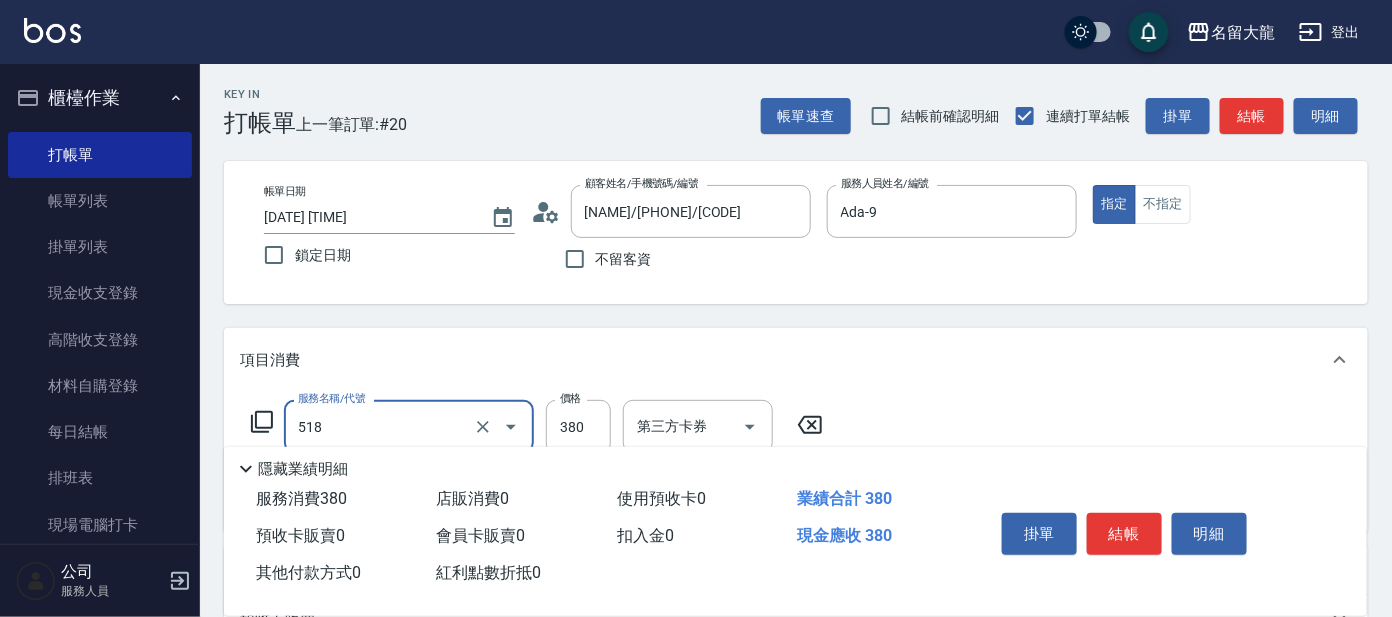 type on "舒壓+洗髮+養髮(518)" 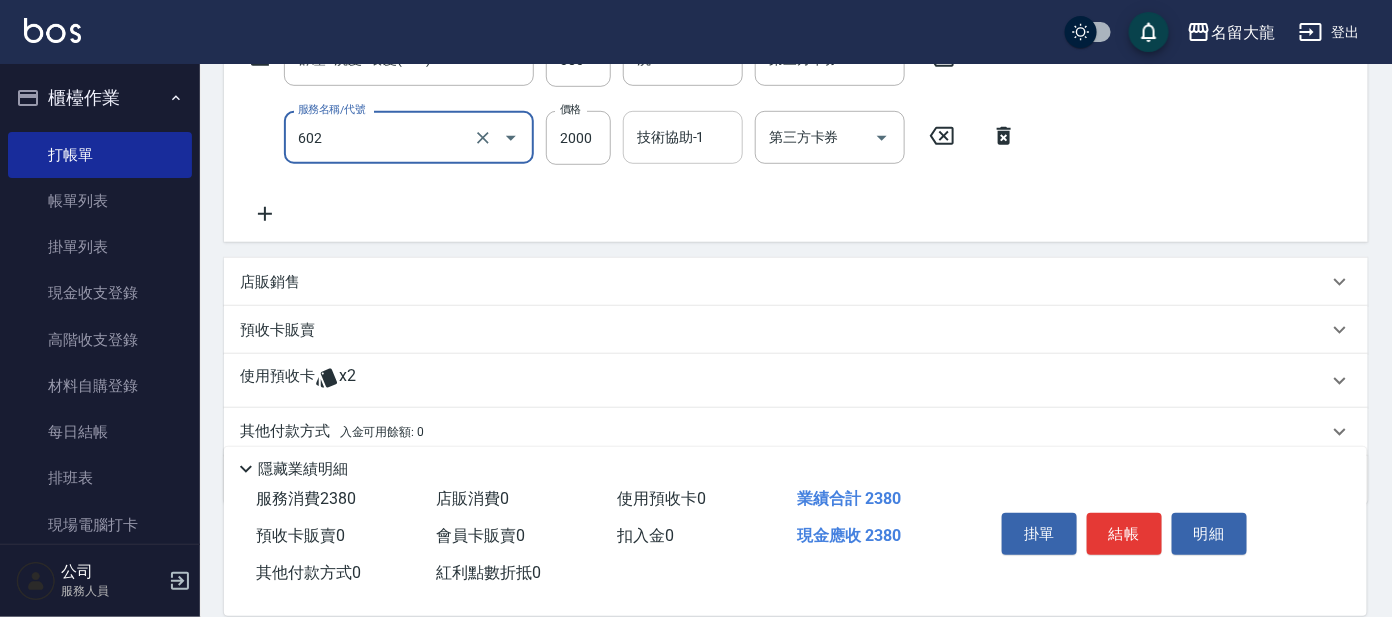 scroll, scrollTop: 374, scrollLeft: 0, axis: vertical 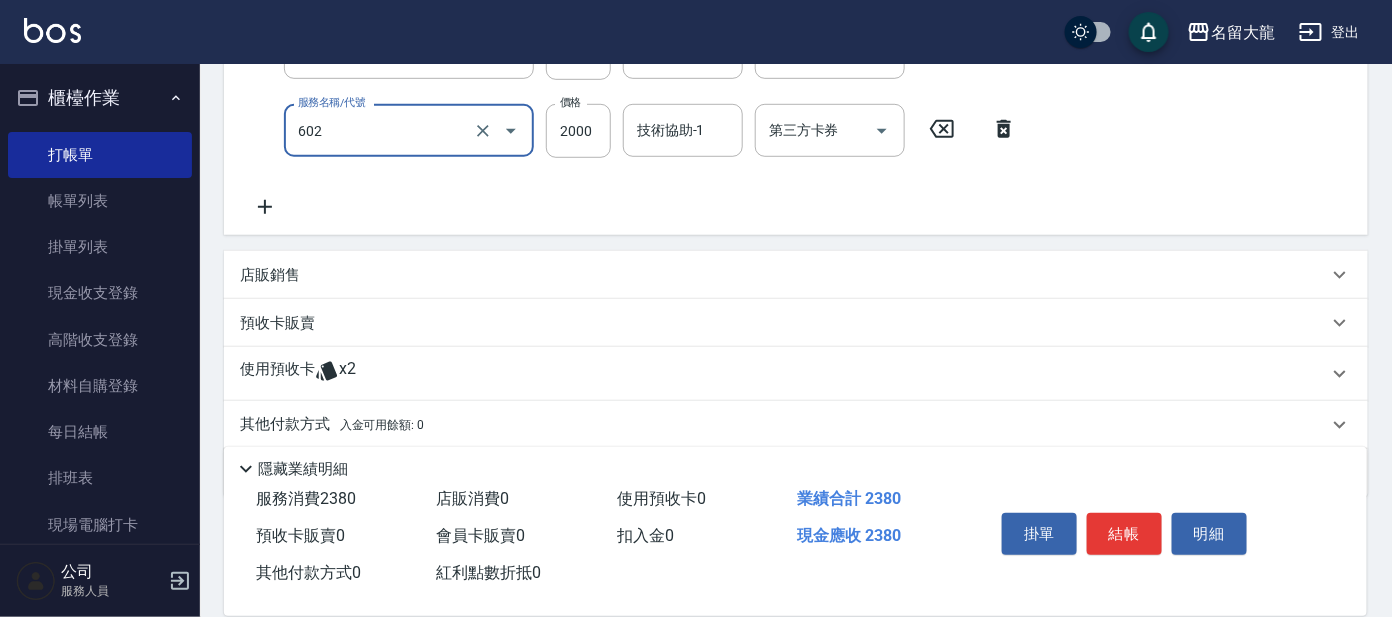 type on "[SERVICE]([NUMBER])" 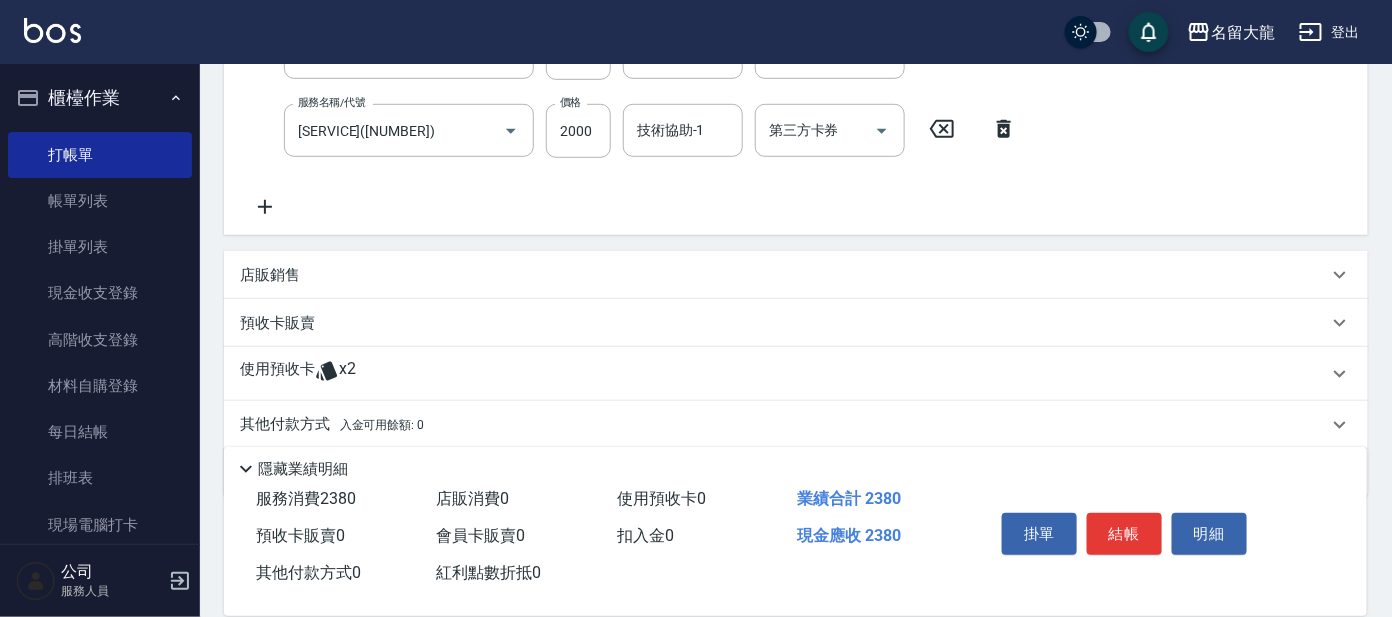 drag, startPoint x: 998, startPoint y: 123, endPoint x: 916, endPoint y: 161, distance: 90.37699 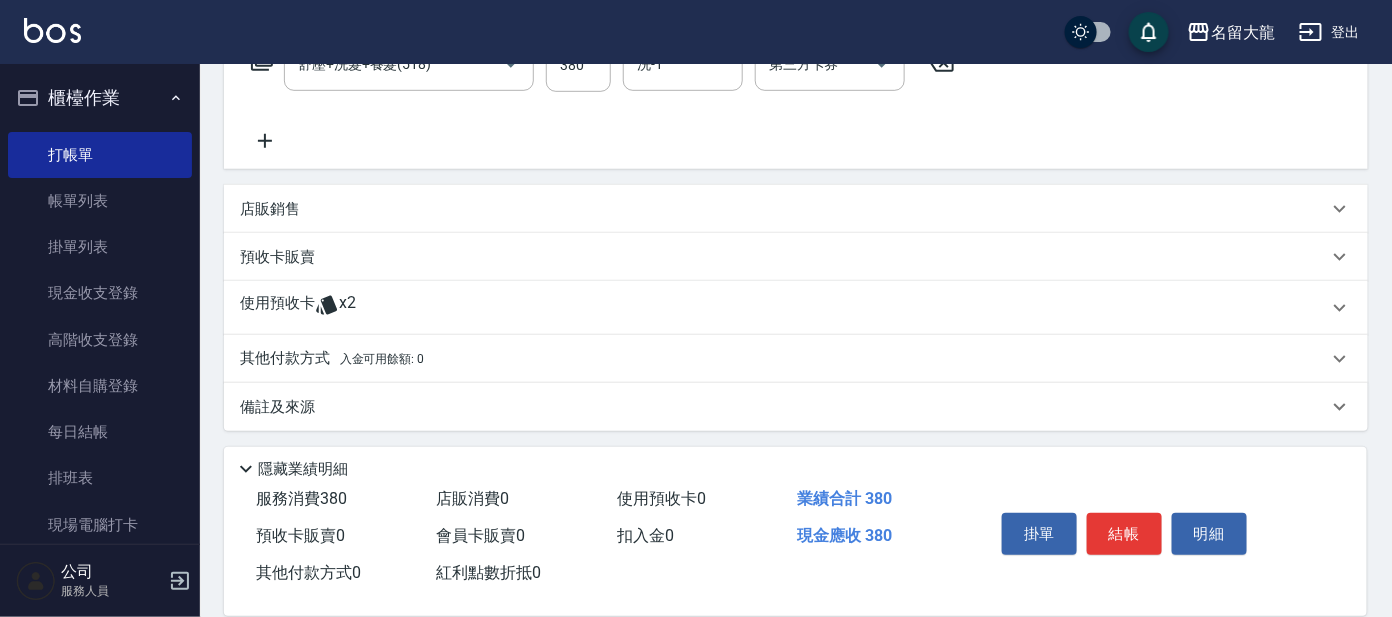 drag, startPoint x: 366, startPoint y: 295, endPoint x: 374, endPoint y: 303, distance: 11.313708 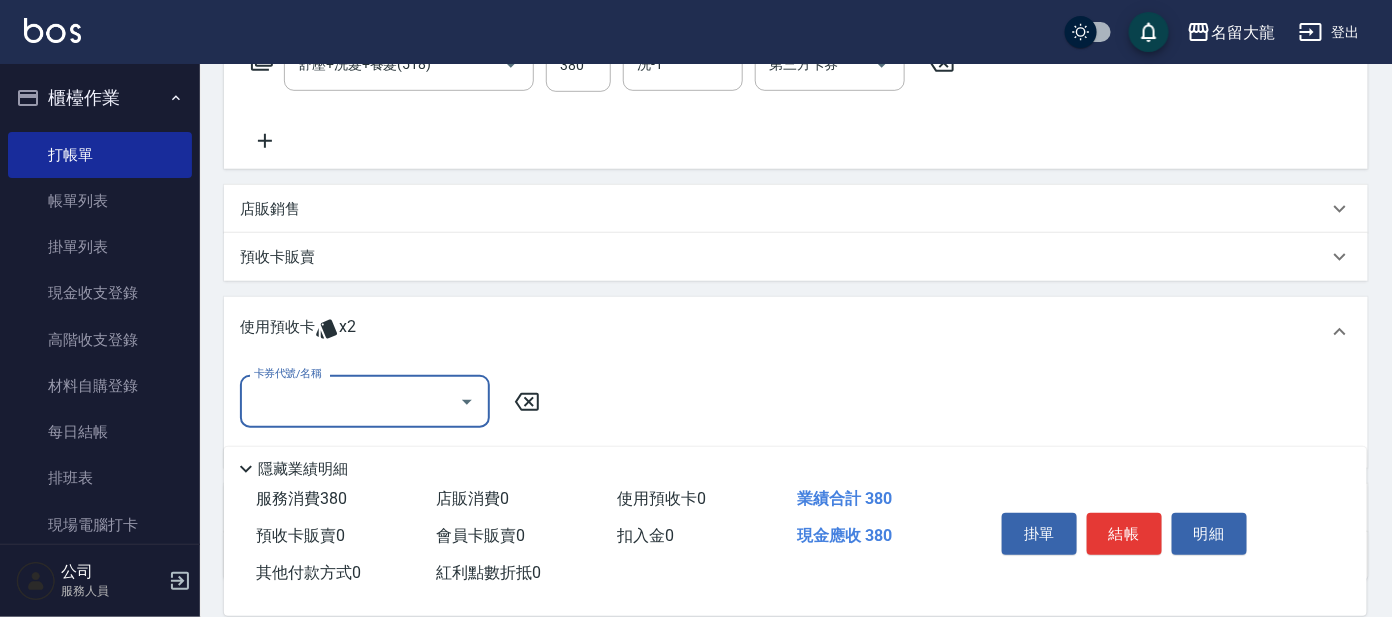 scroll, scrollTop: 0, scrollLeft: 0, axis: both 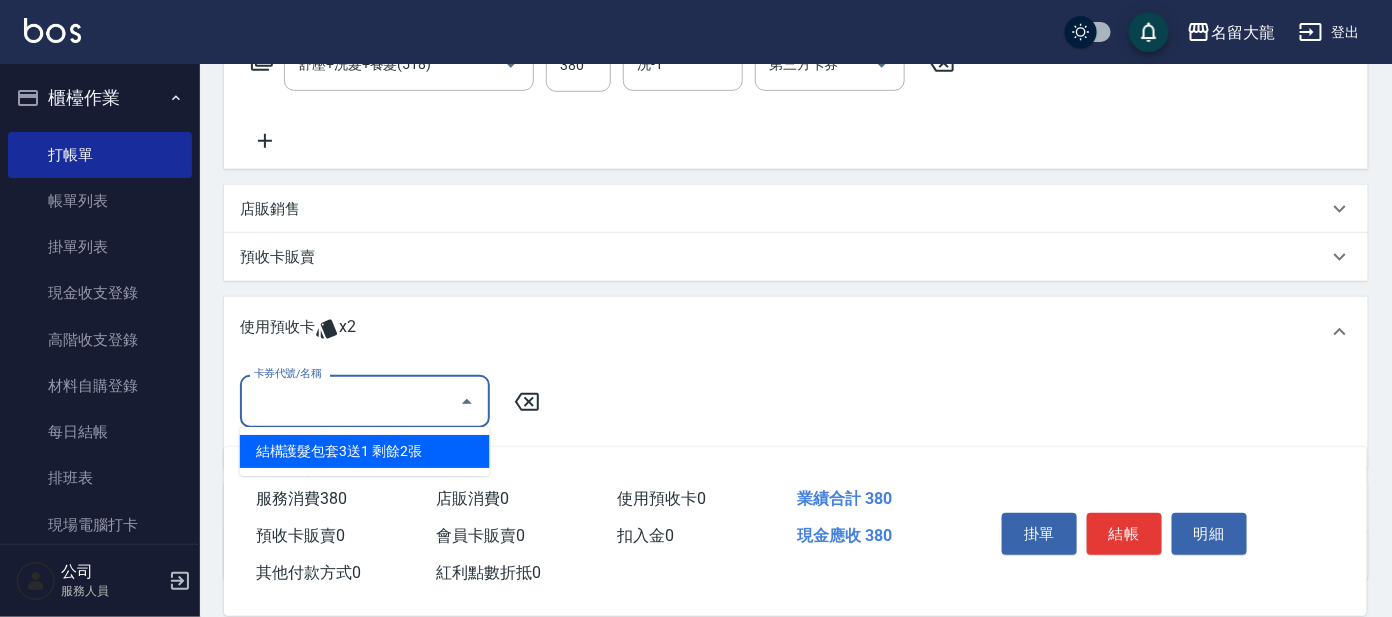 click on "卡券代號/名稱" at bounding box center (350, 401) 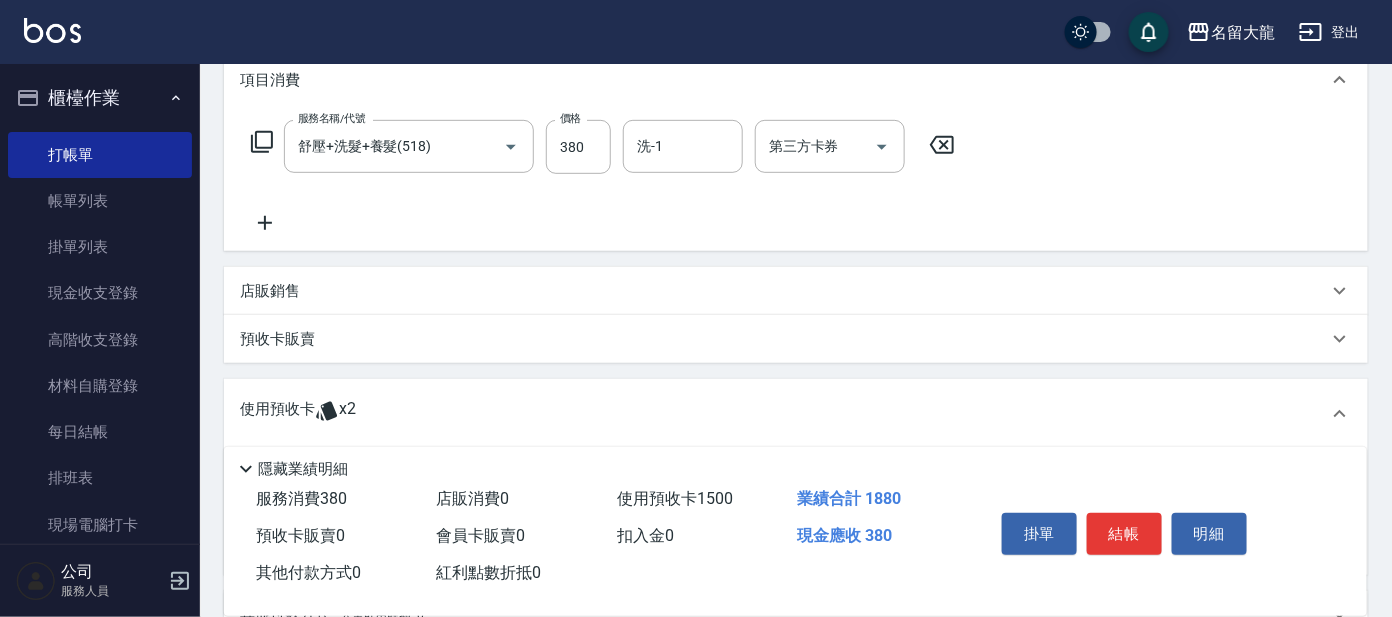 scroll, scrollTop: 237, scrollLeft: 0, axis: vertical 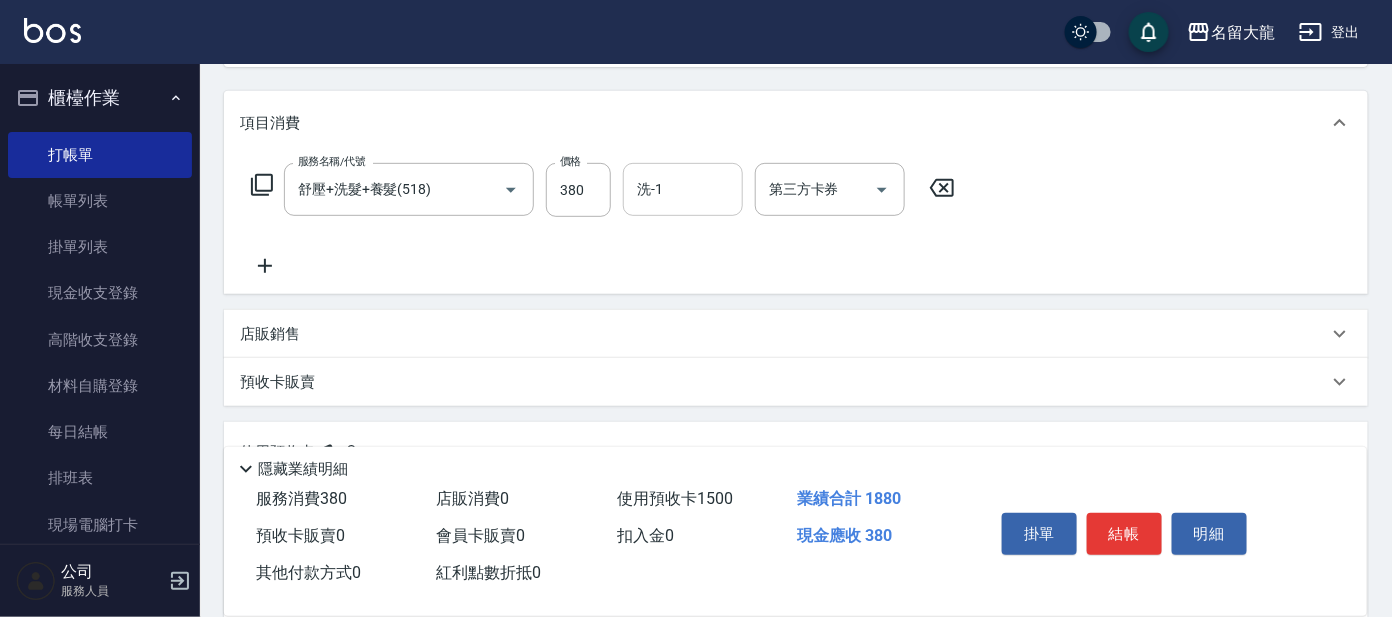 click on "洗-1" at bounding box center [683, 189] 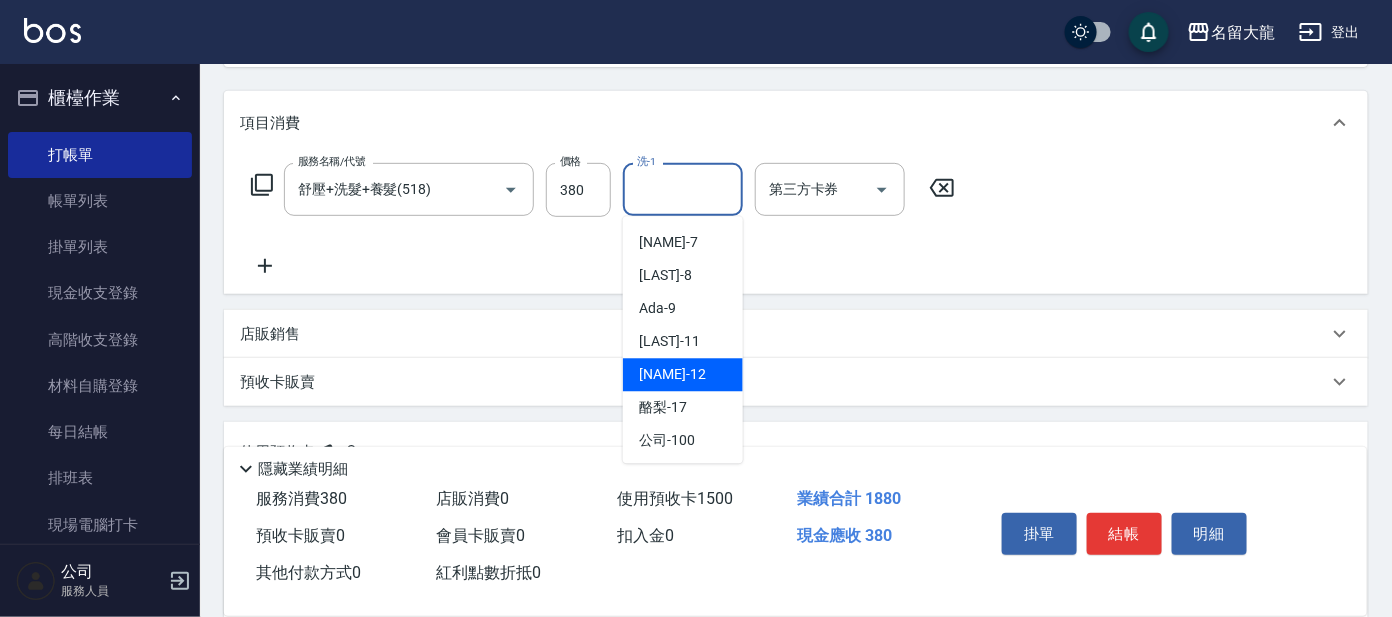 scroll, scrollTop: 99, scrollLeft: 0, axis: vertical 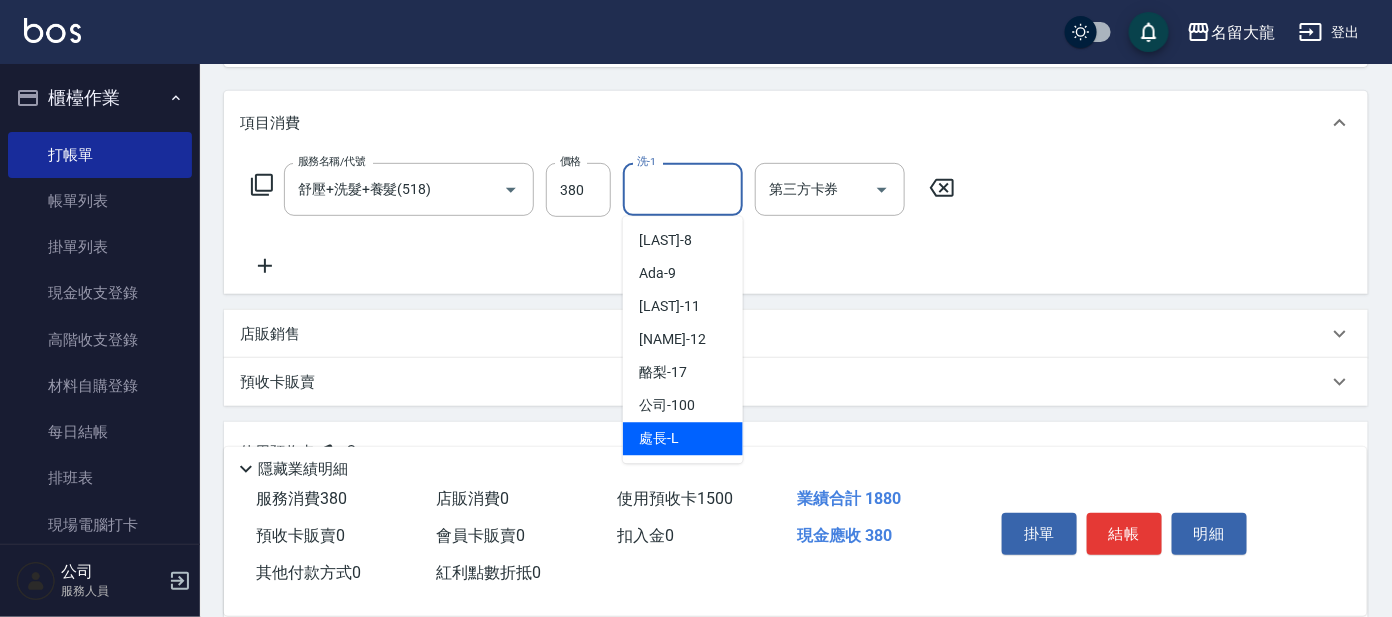 click on "[TITLE]" at bounding box center [659, 439] 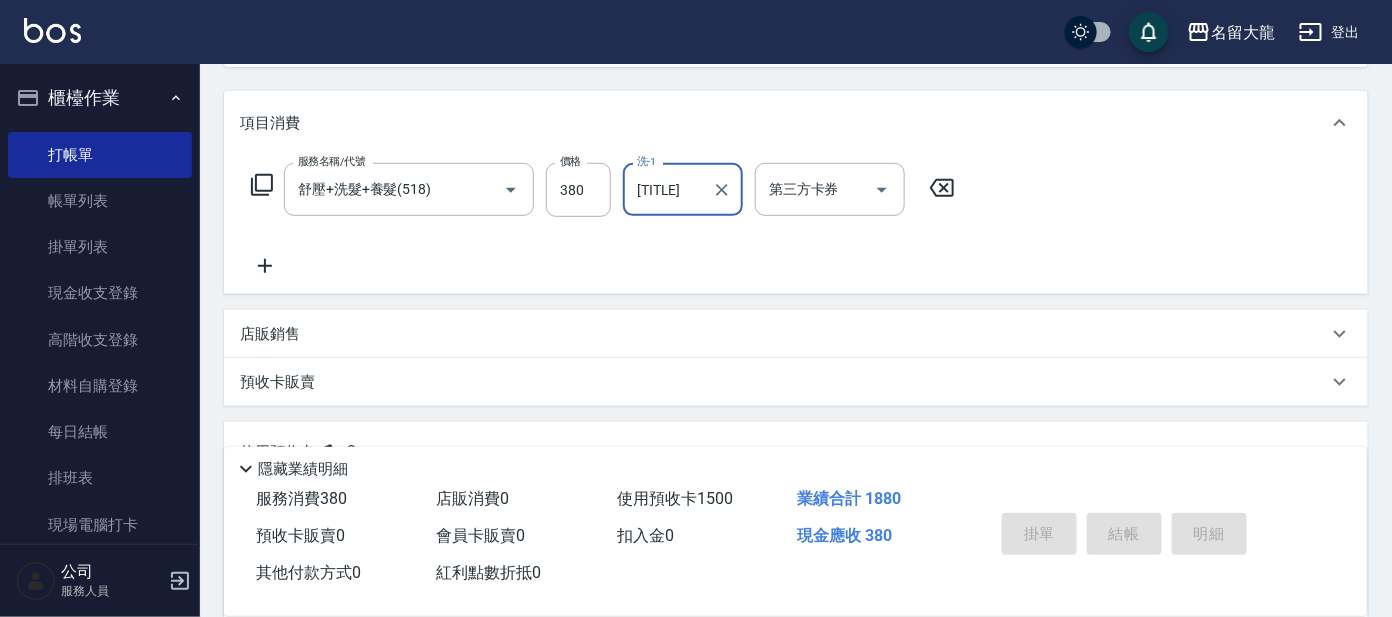 type on "2025/08/02 19:54" 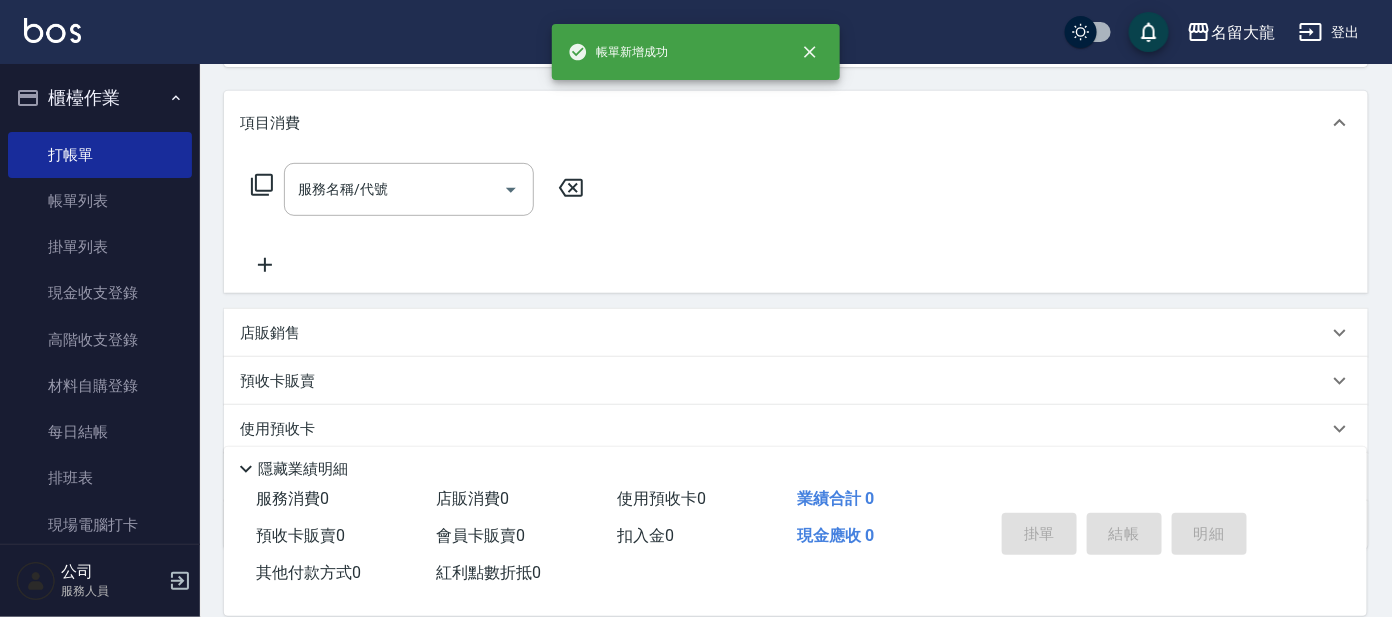 scroll, scrollTop: 0, scrollLeft: 0, axis: both 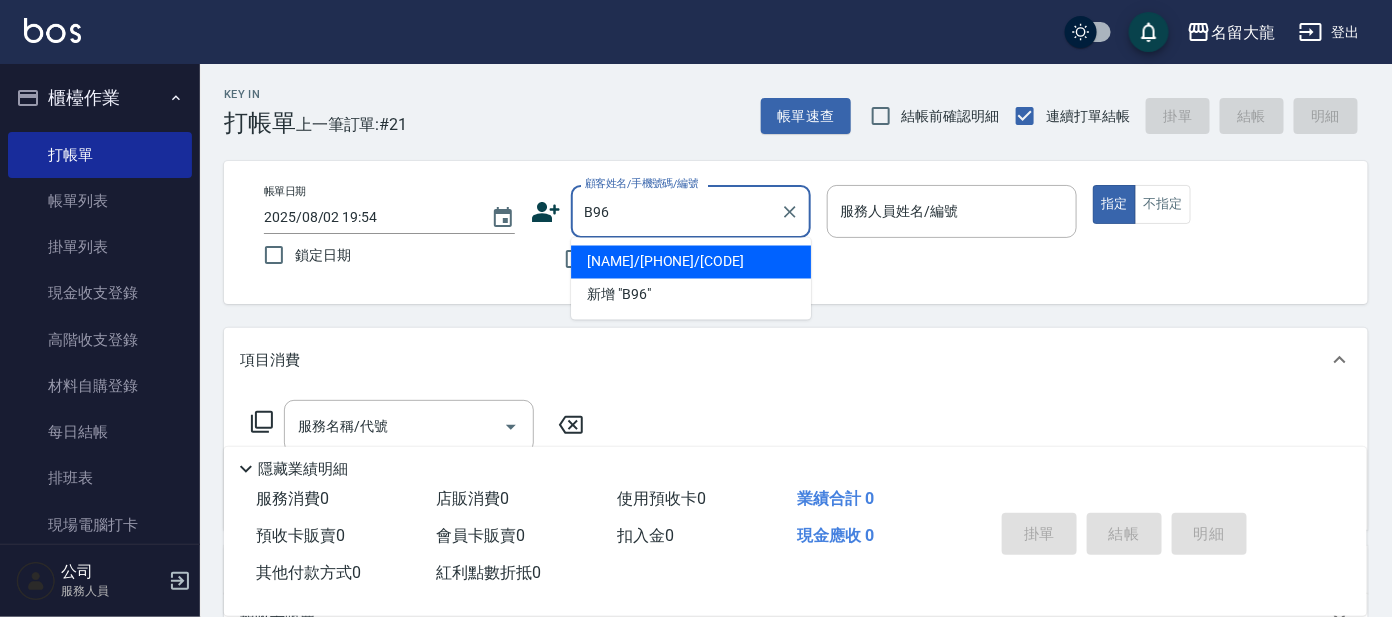 type on "[NAME]/[PHONE]/[CODE]" 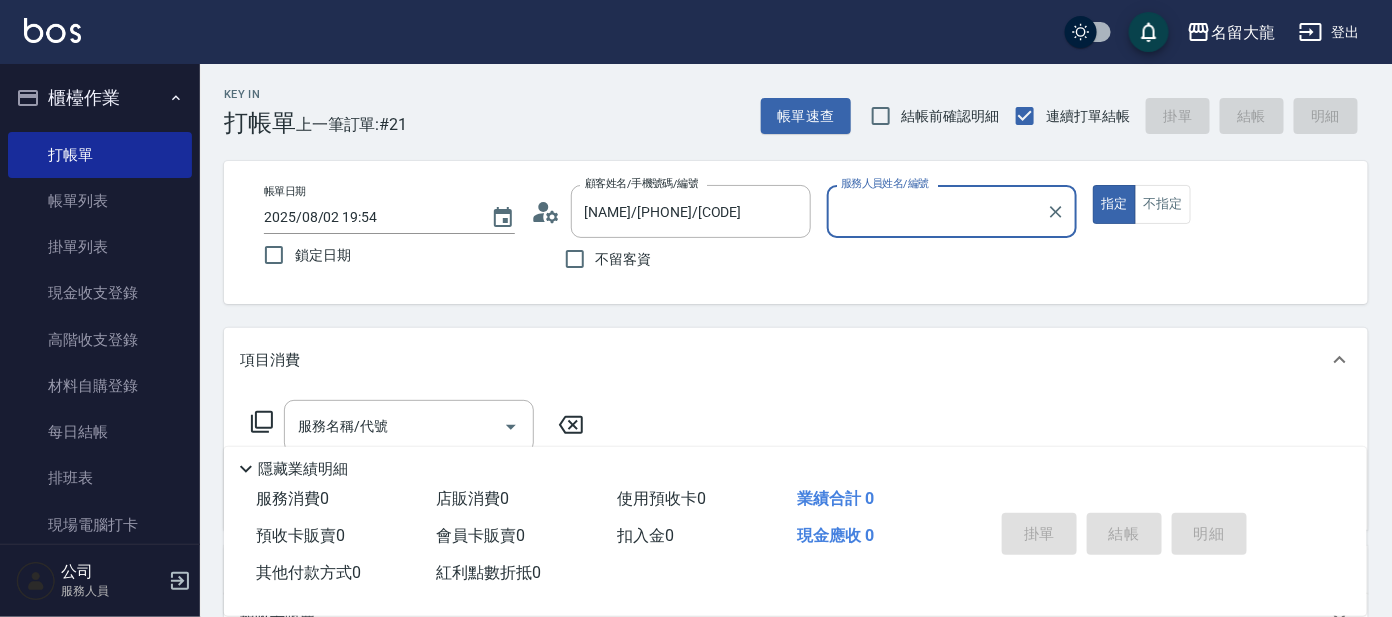 type on "[NAME]-[NUMBER]" 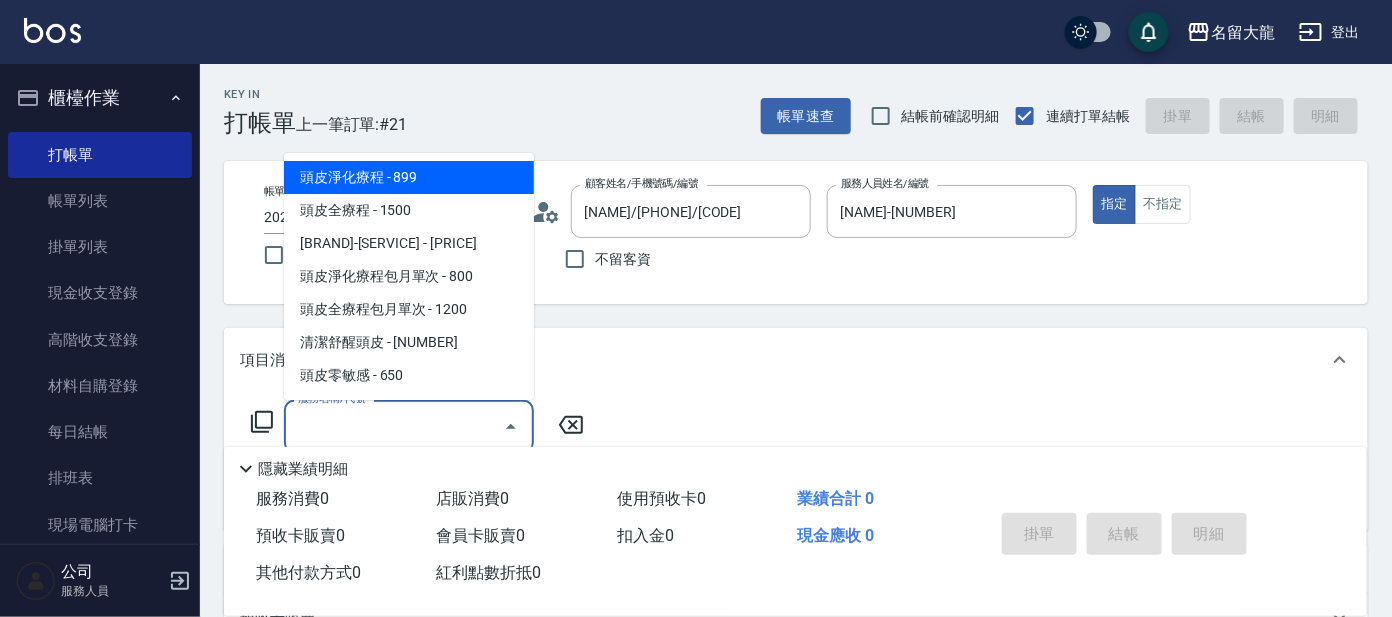 click on "服務名稱/代號" at bounding box center [394, 426] 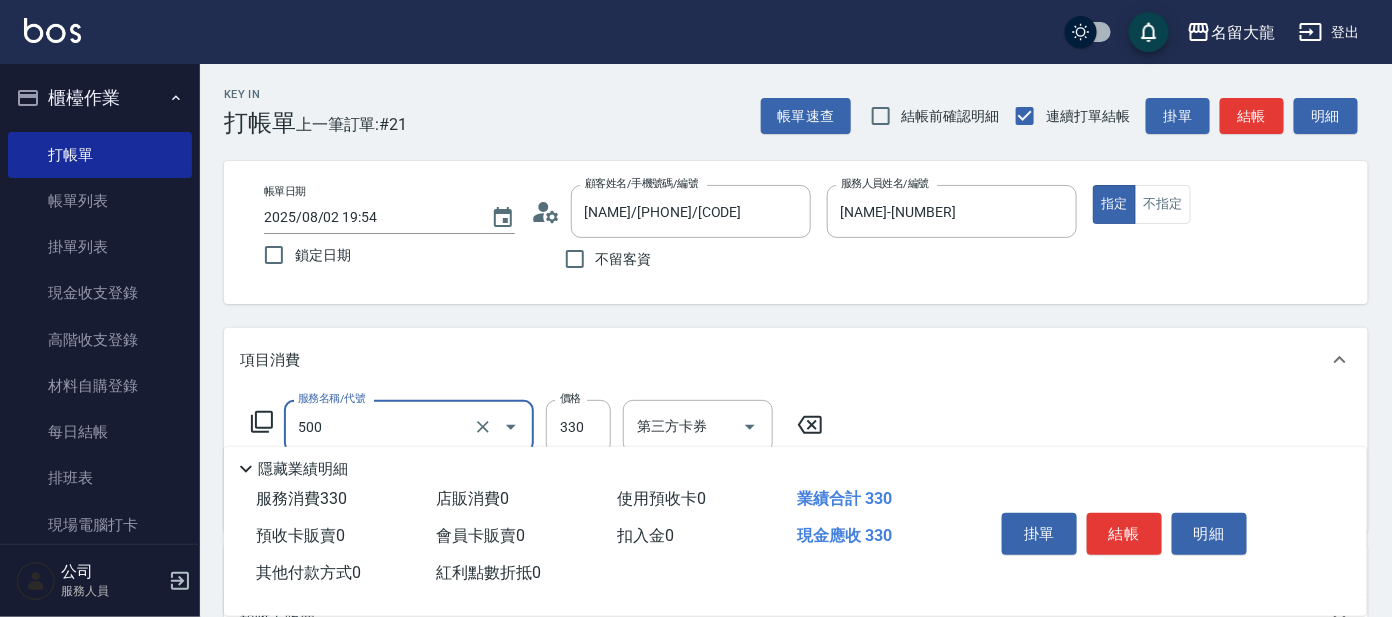 type on "高階洗髮(500)" 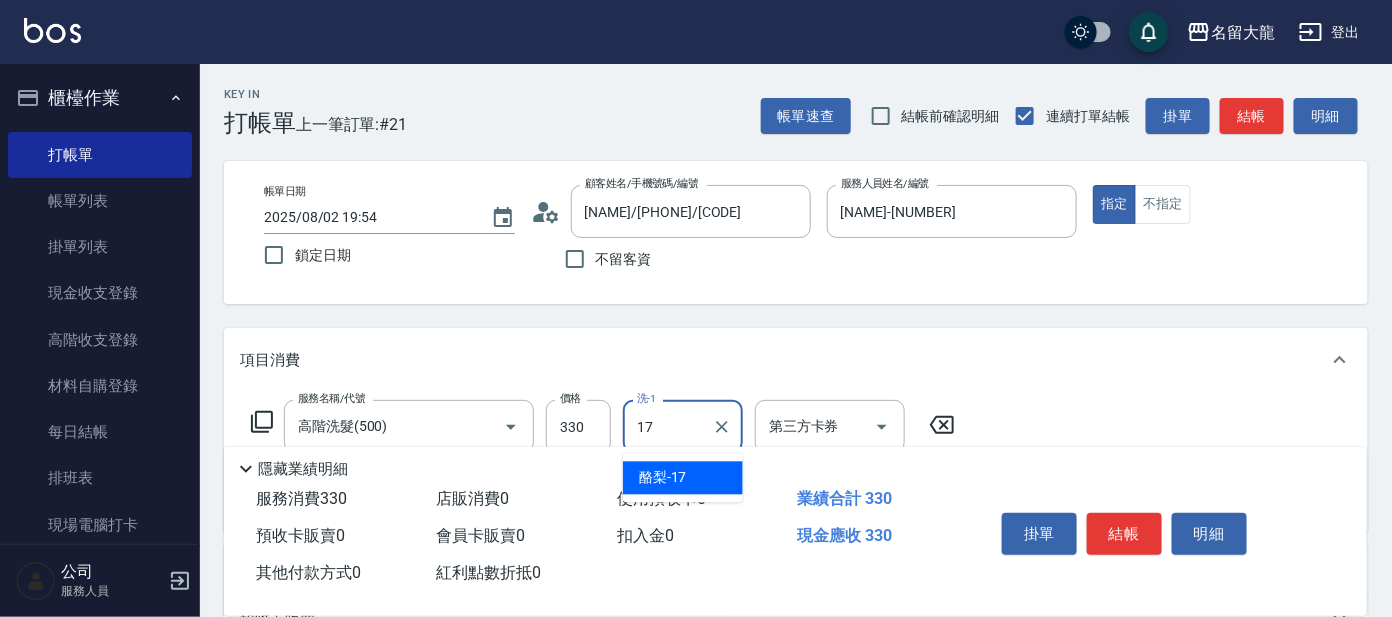 type on "酪梨-17" 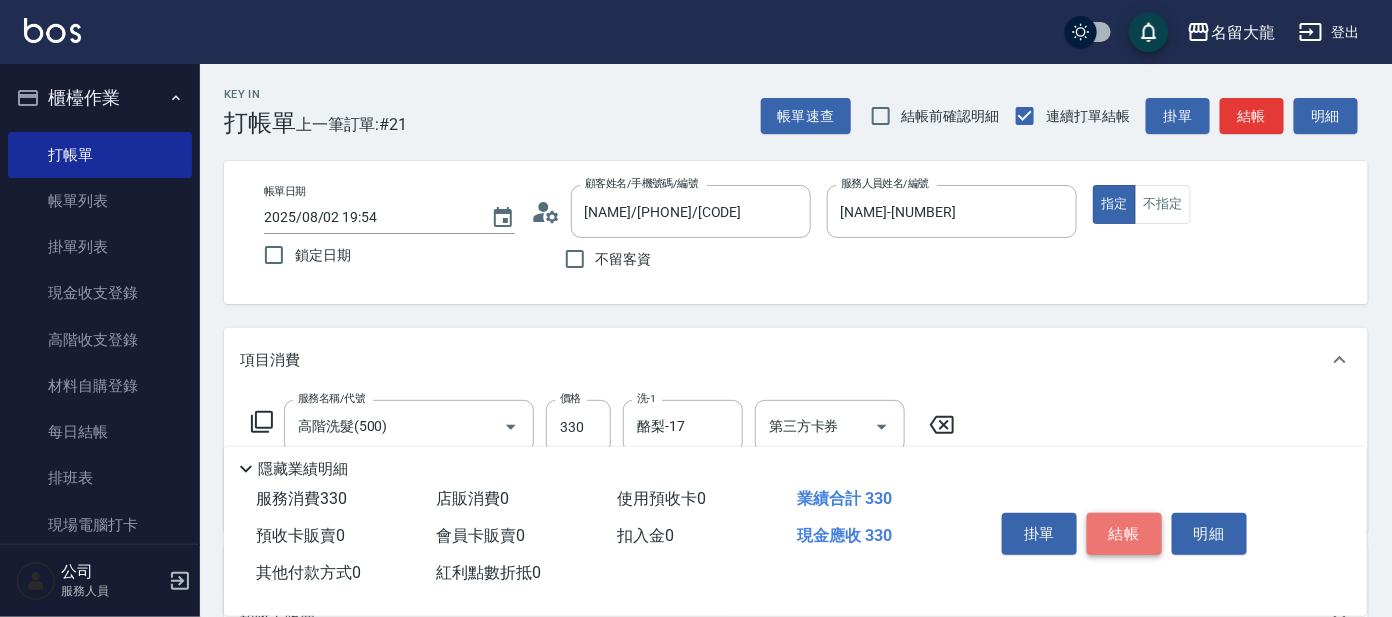 click on "結帳" at bounding box center (1124, 534) 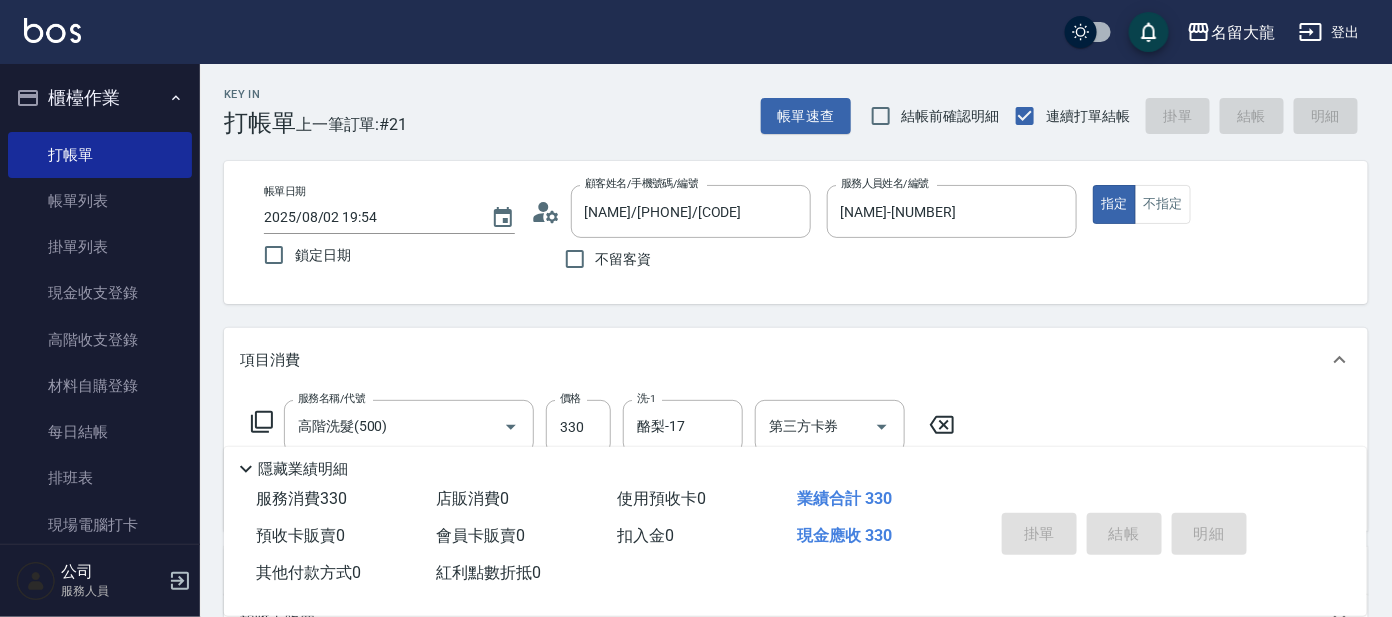 type on "2025/08/02 19:57" 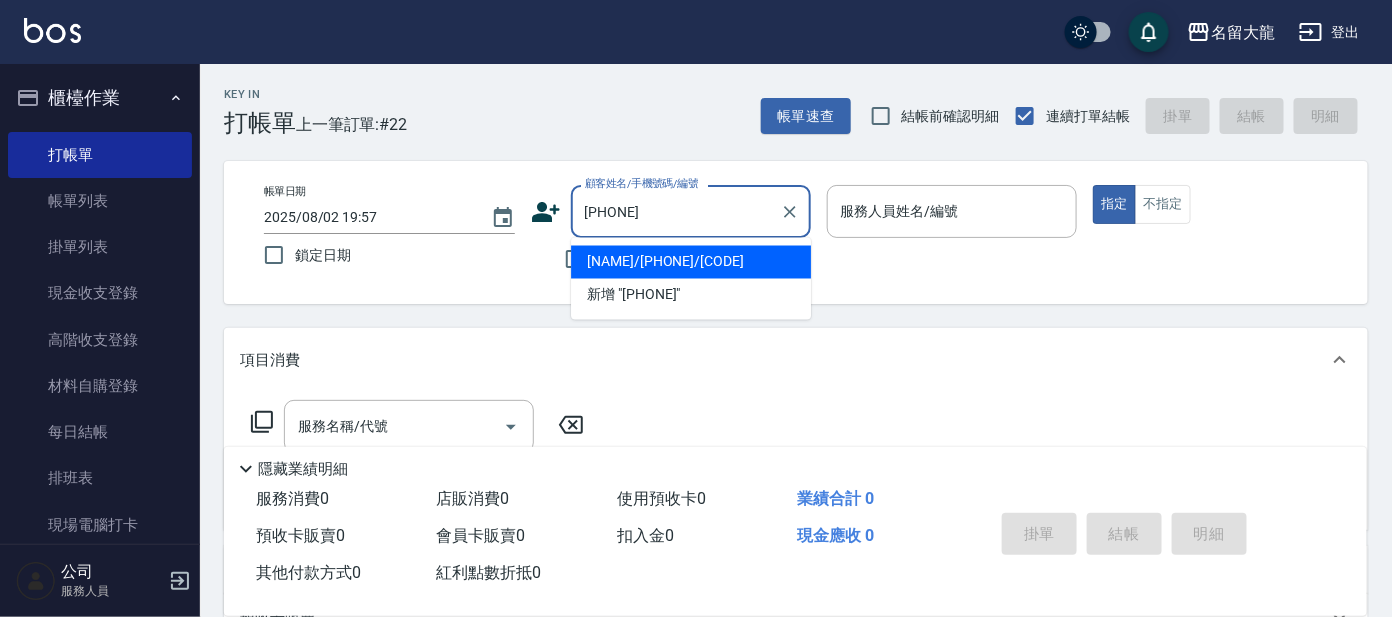 click on "[NAME]/[PHONE]/[CODE]" at bounding box center (691, 262) 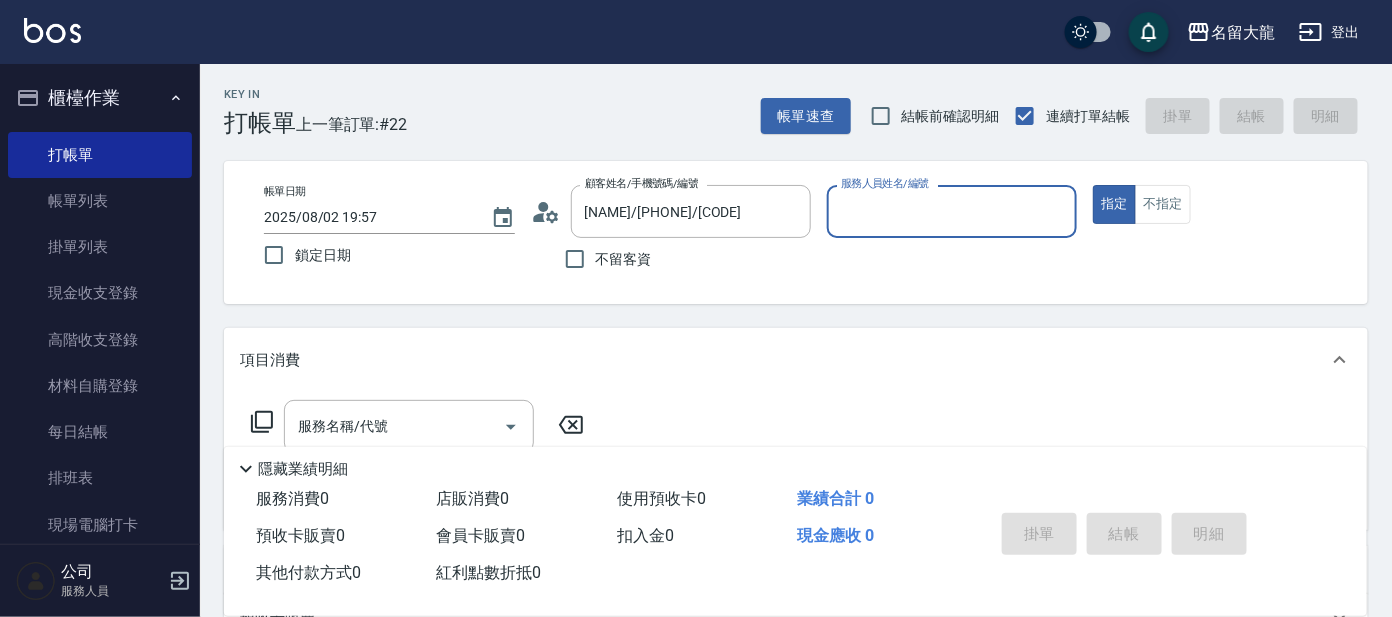 type on "公司 -[NUMBER]" 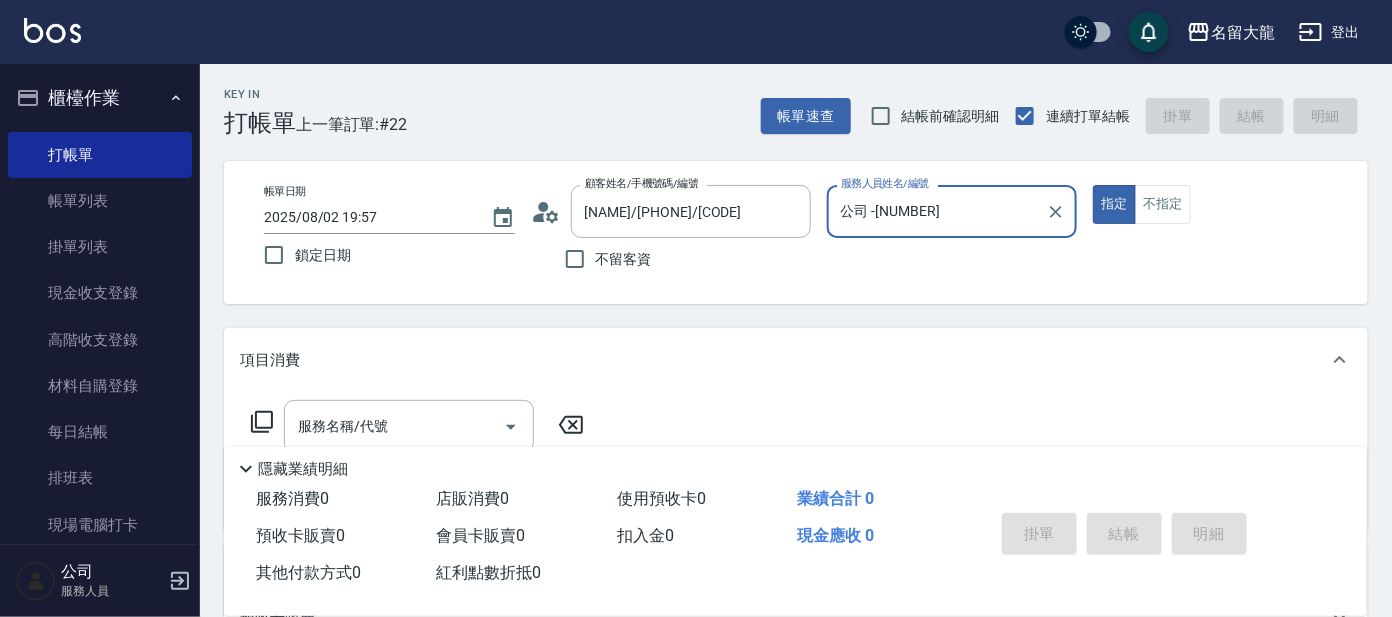 click 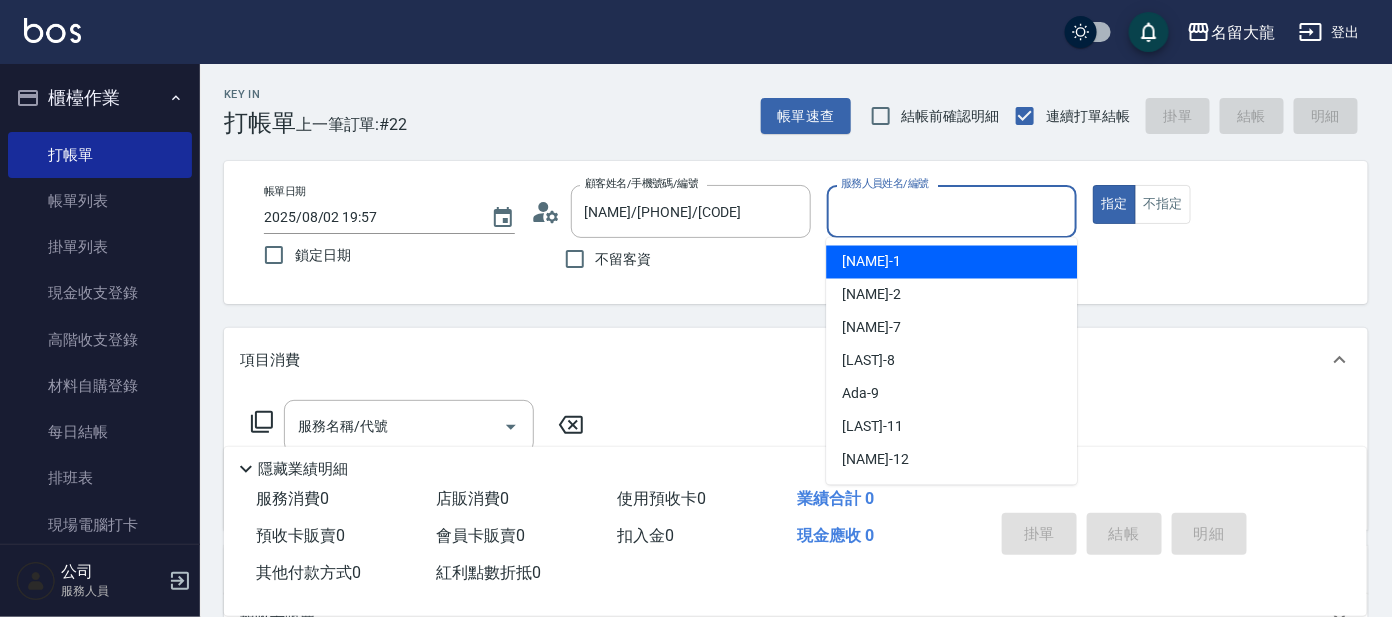 click on "服務人員姓名/編號" at bounding box center (952, 211) 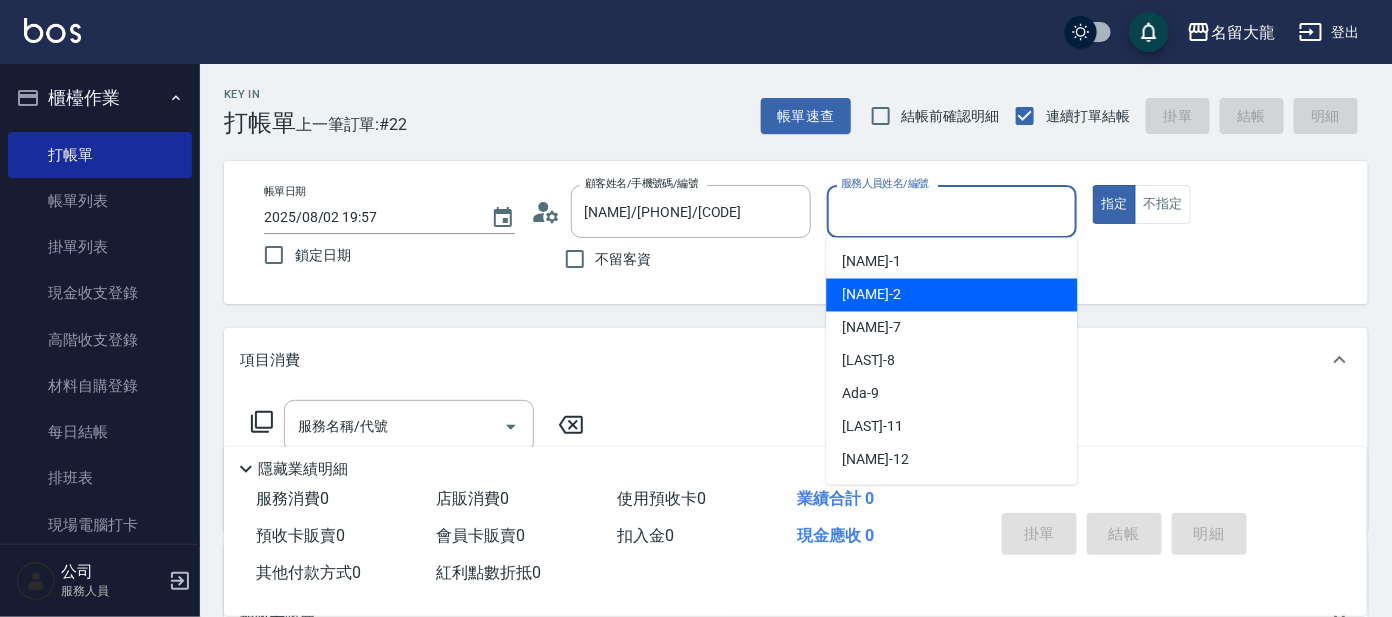 click on "[NAME]-[NUMBER]" at bounding box center [951, 295] 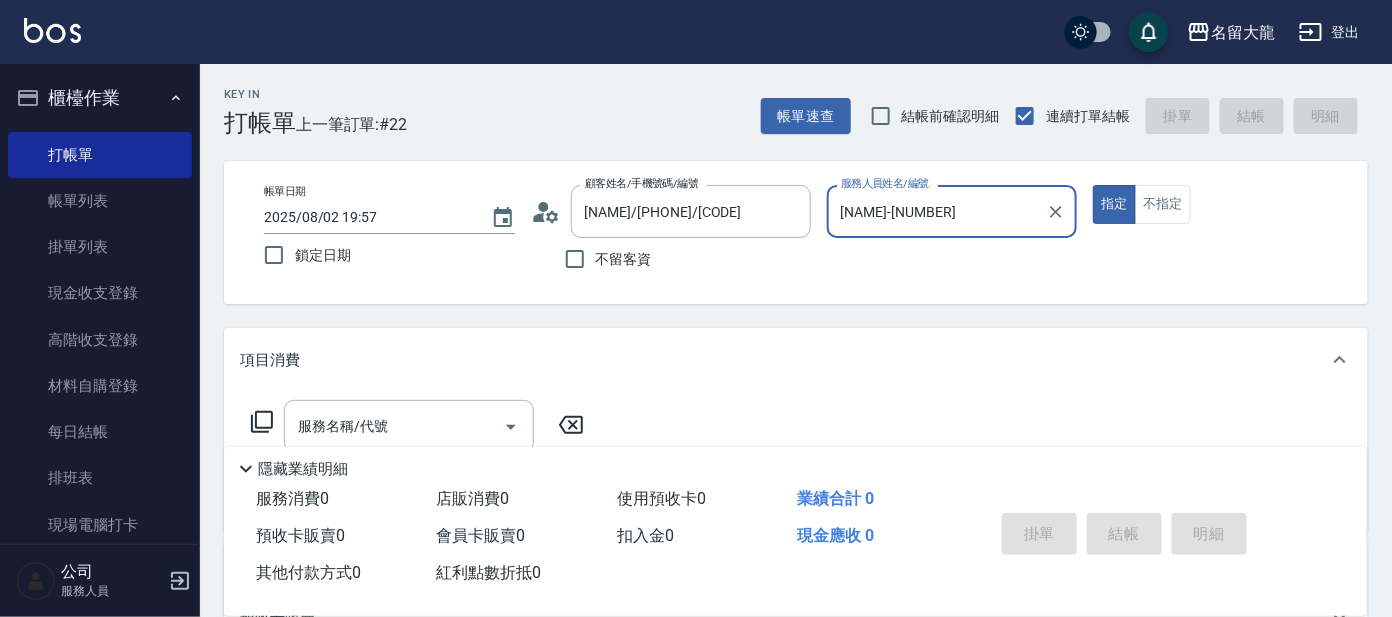 click on "服務名稱/代號 服務名稱/代號" at bounding box center (418, 426) 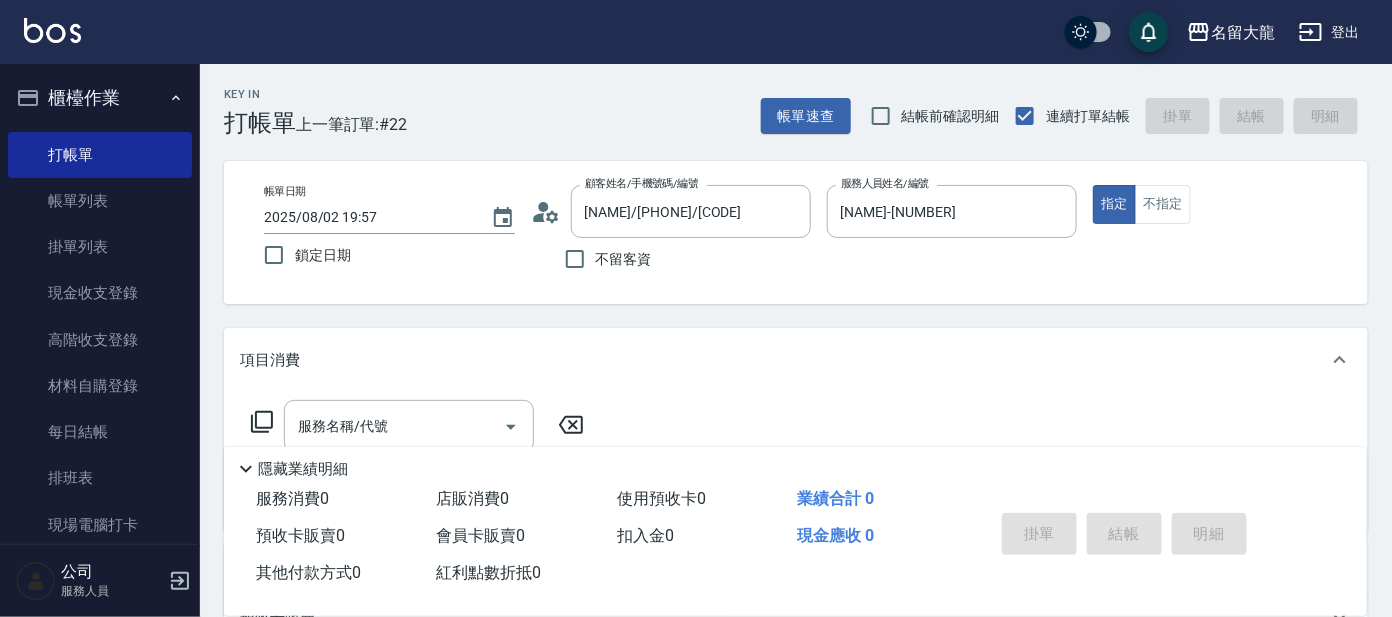 click 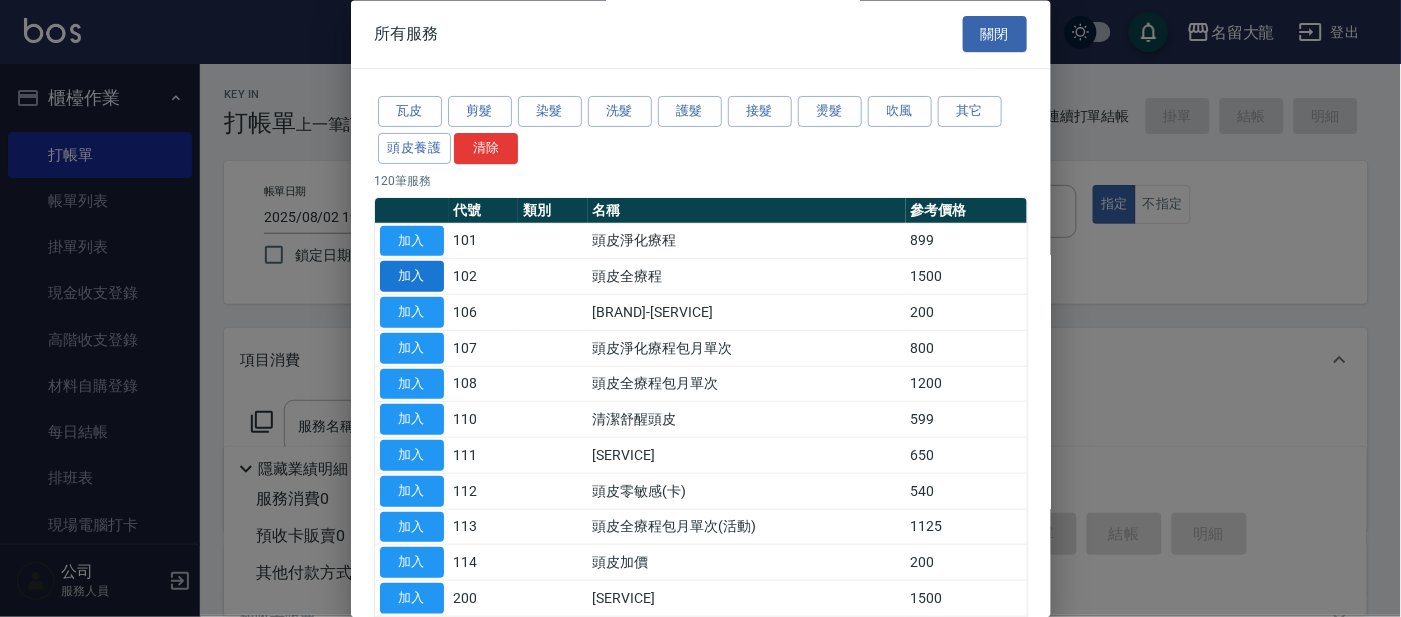 click on "加入" at bounding box center (412, 277) 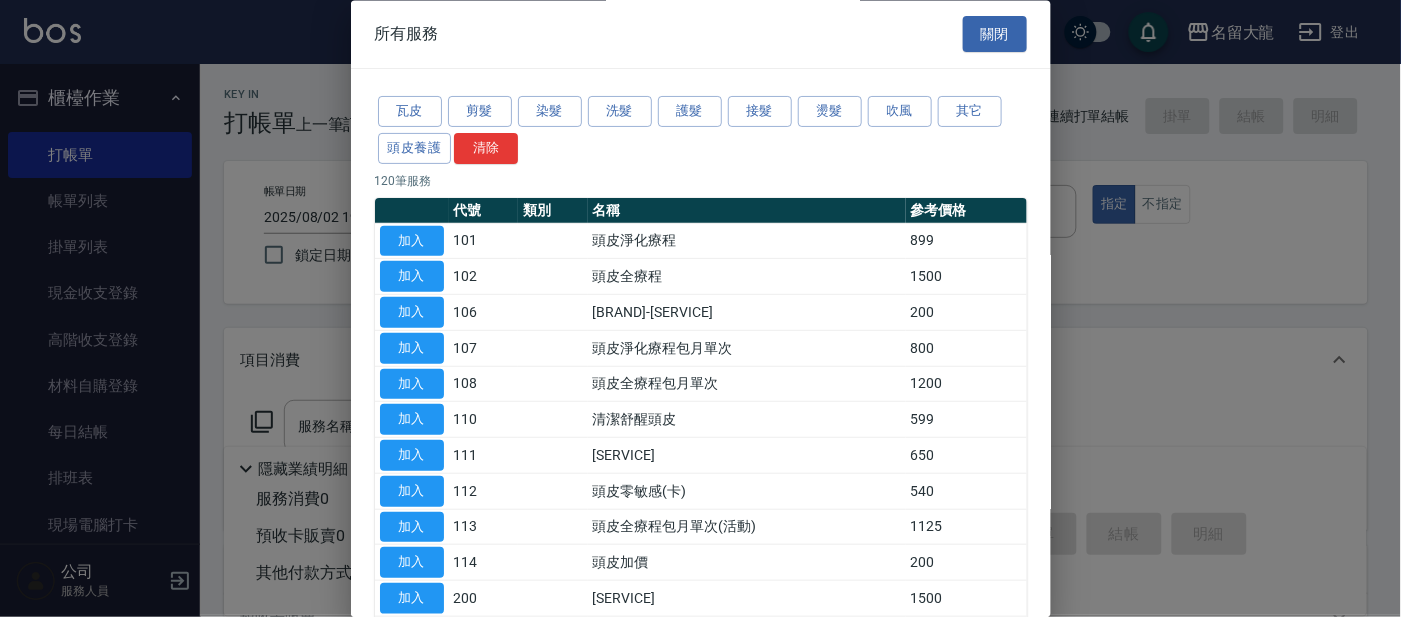 type on "頭皮全療程(102)" 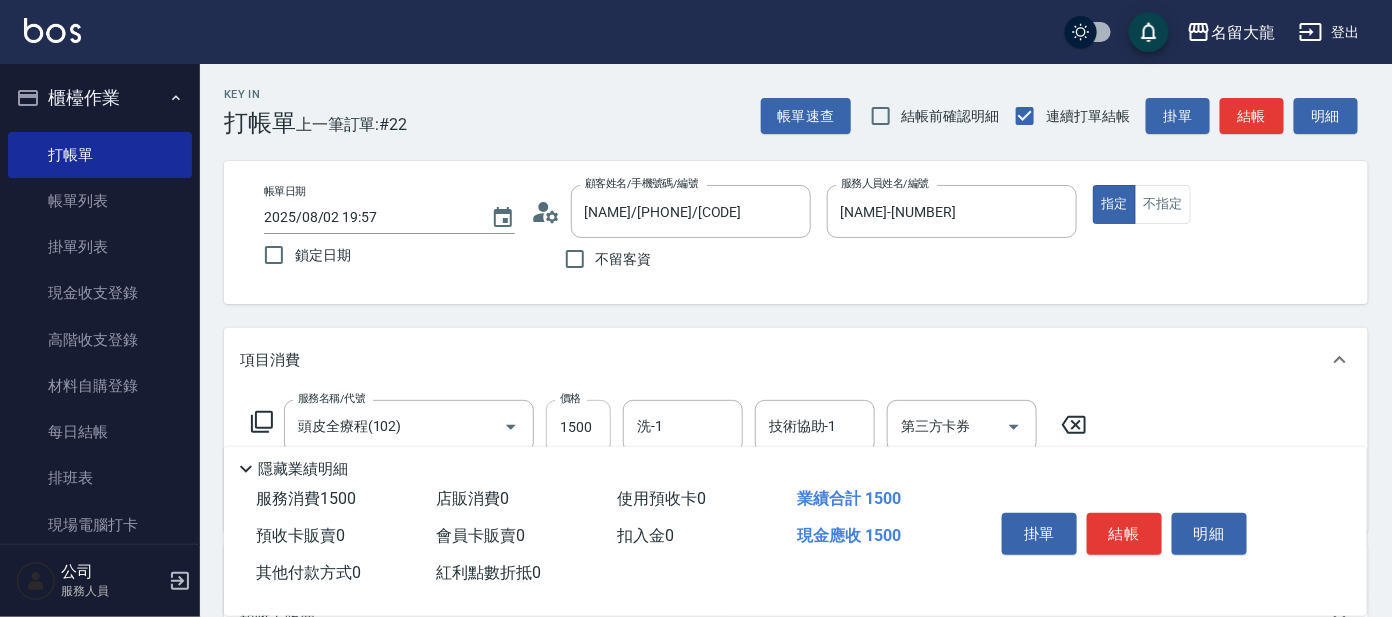 click on "1500" at bounding box center [578, 427] 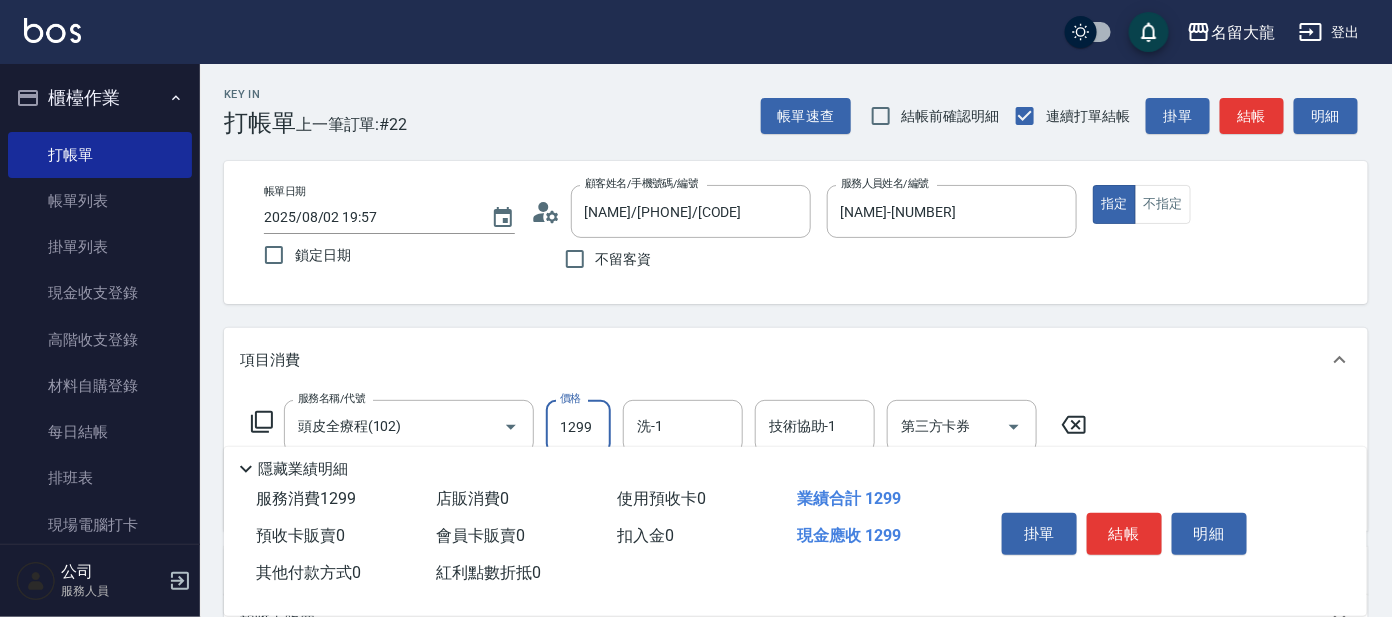 type on "1299" 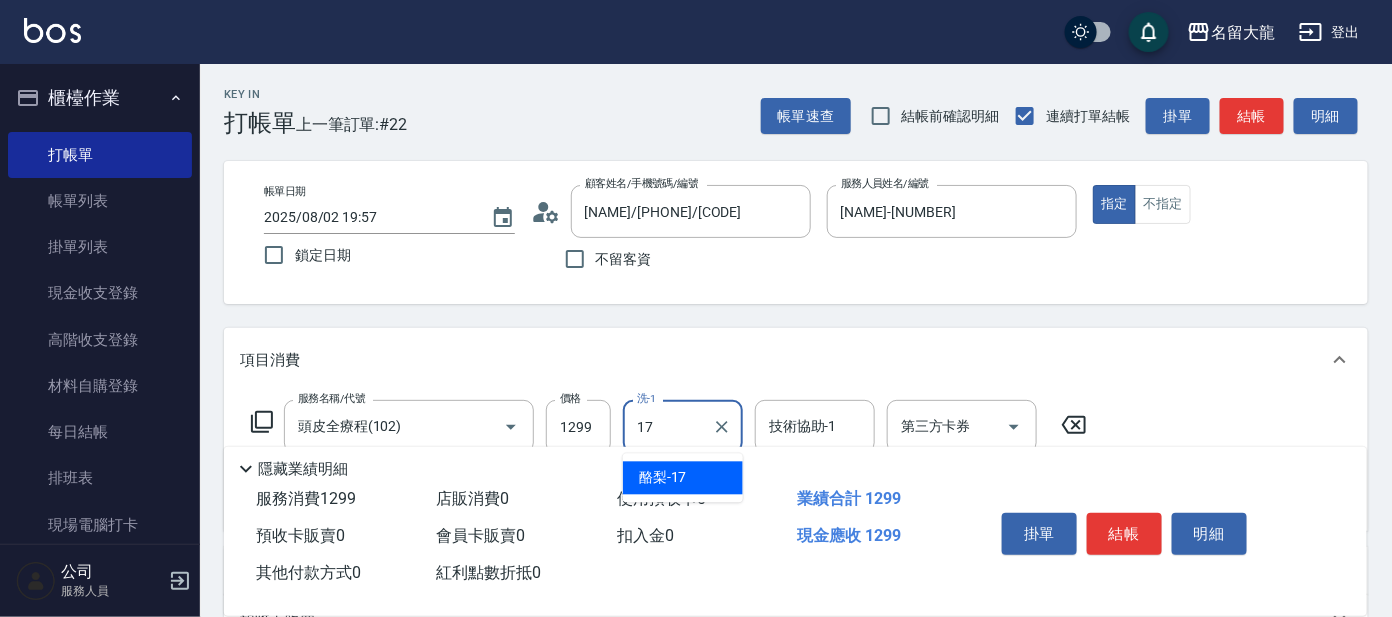 type on "酪梨-17" 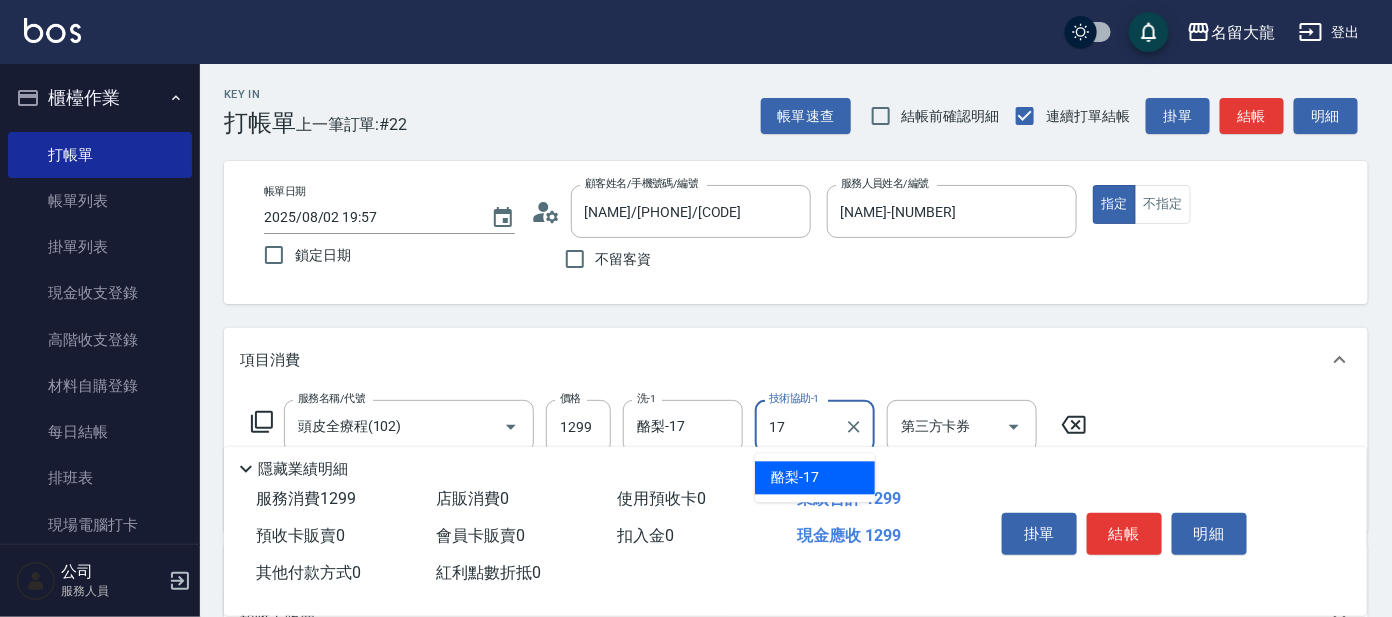 type on "酪梨-17" 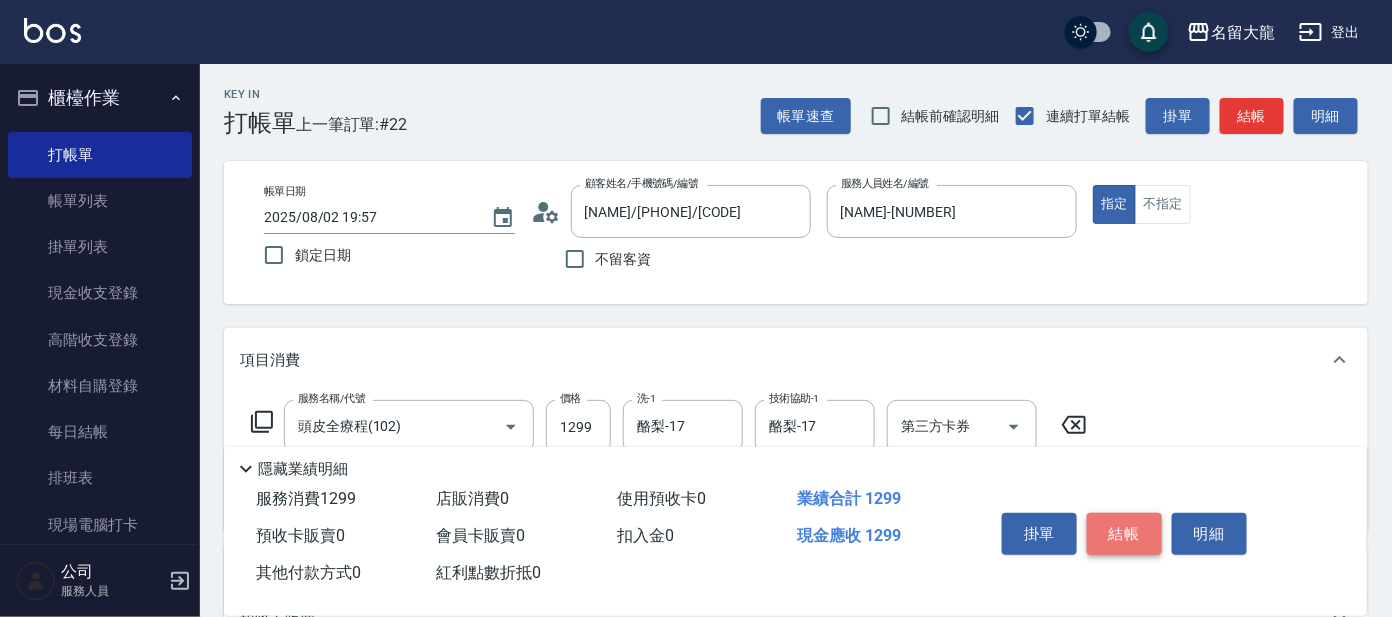 click on "結帳" at bounding box center [1124, 534] 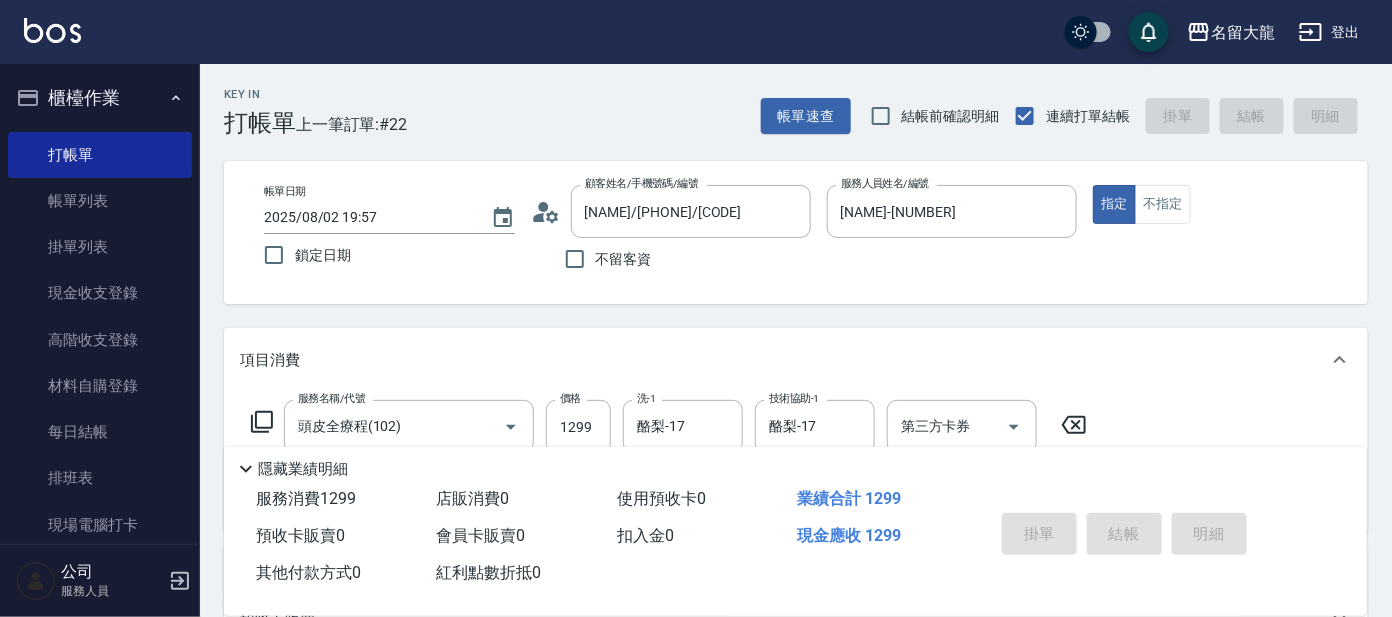 type on "[DATE] [TIME]" 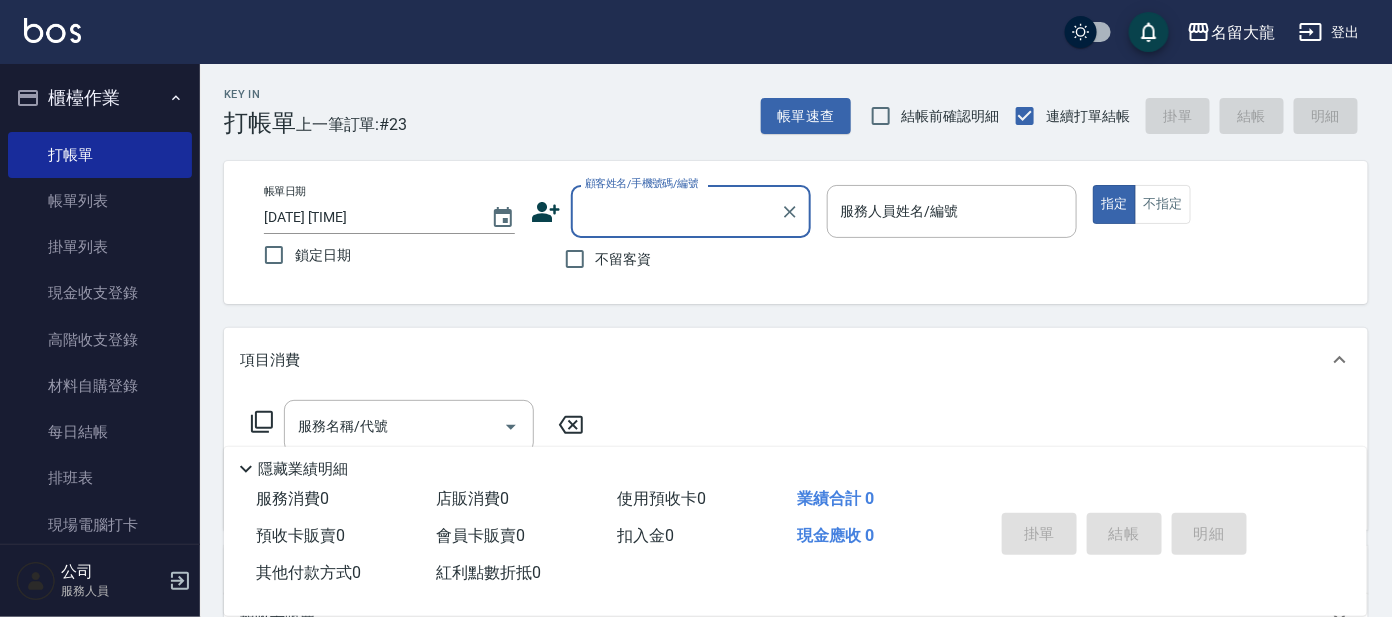 click on "店販消費  0" at bounding box center [519, 499] 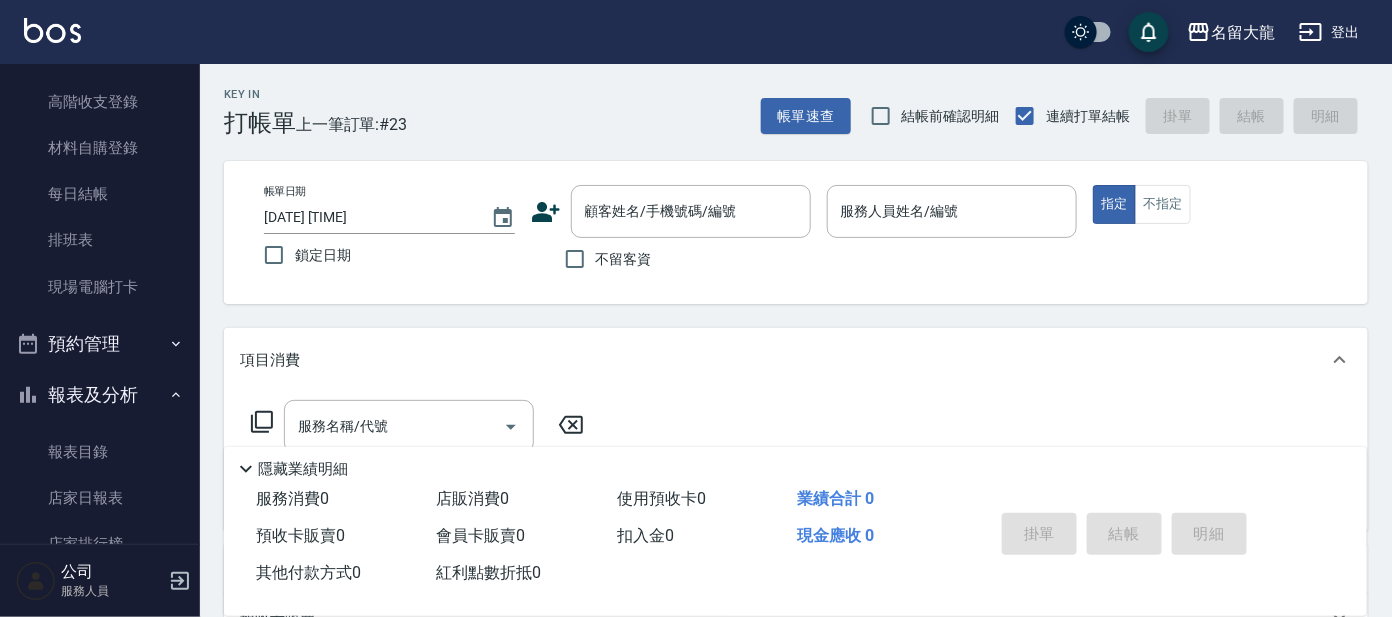 scroll, scrollTop: 249, scrollLeft: 0, axis: vertical 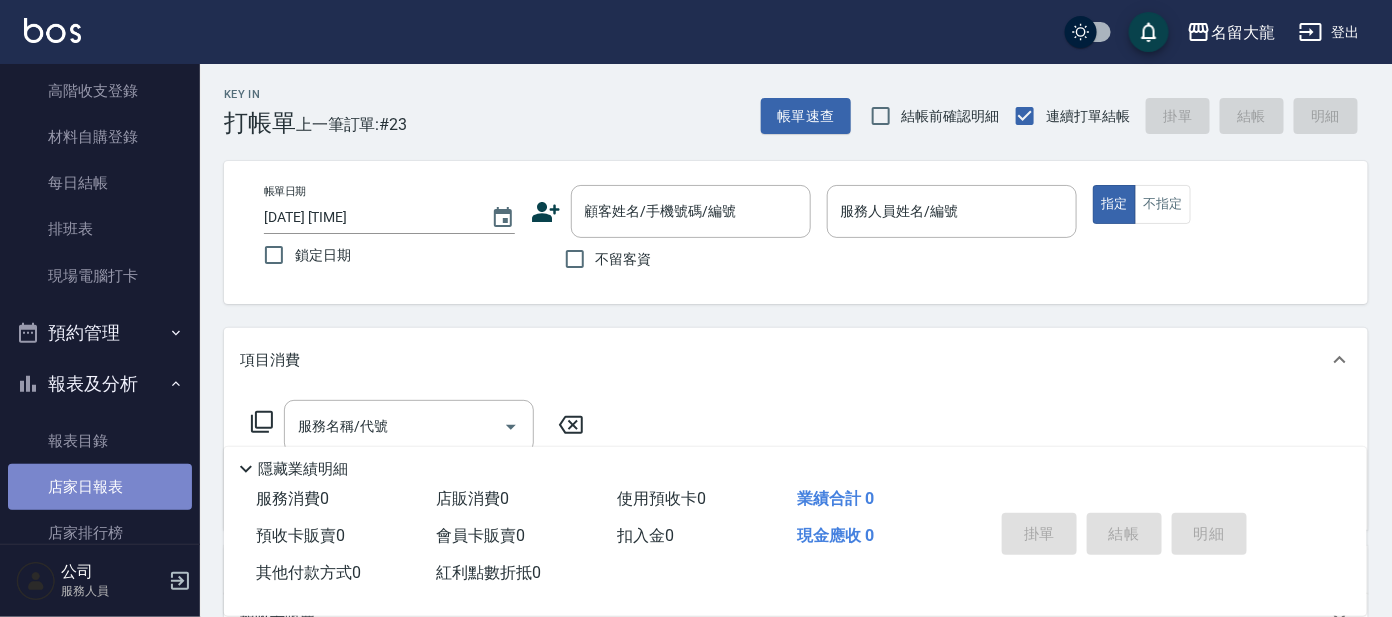click on "店家日報表" at bounding box center (100, 487) 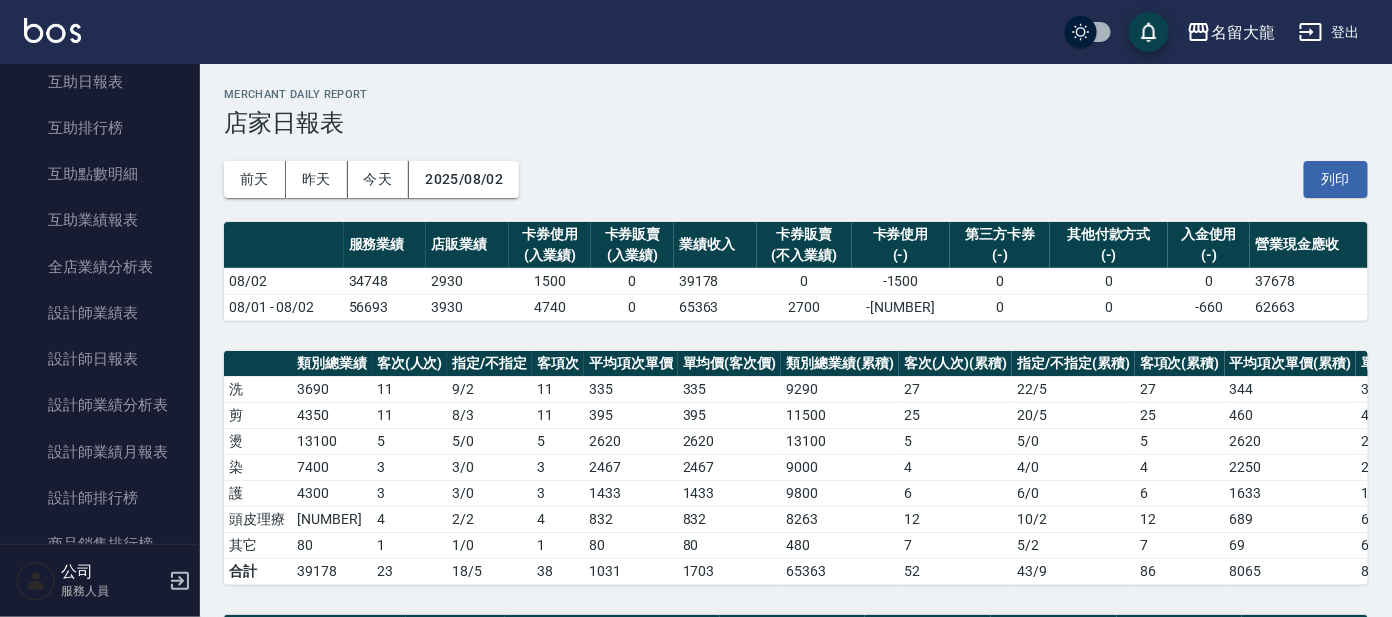 scroll, scrollTop: 749, scrollLeft: 0, axis: vertical 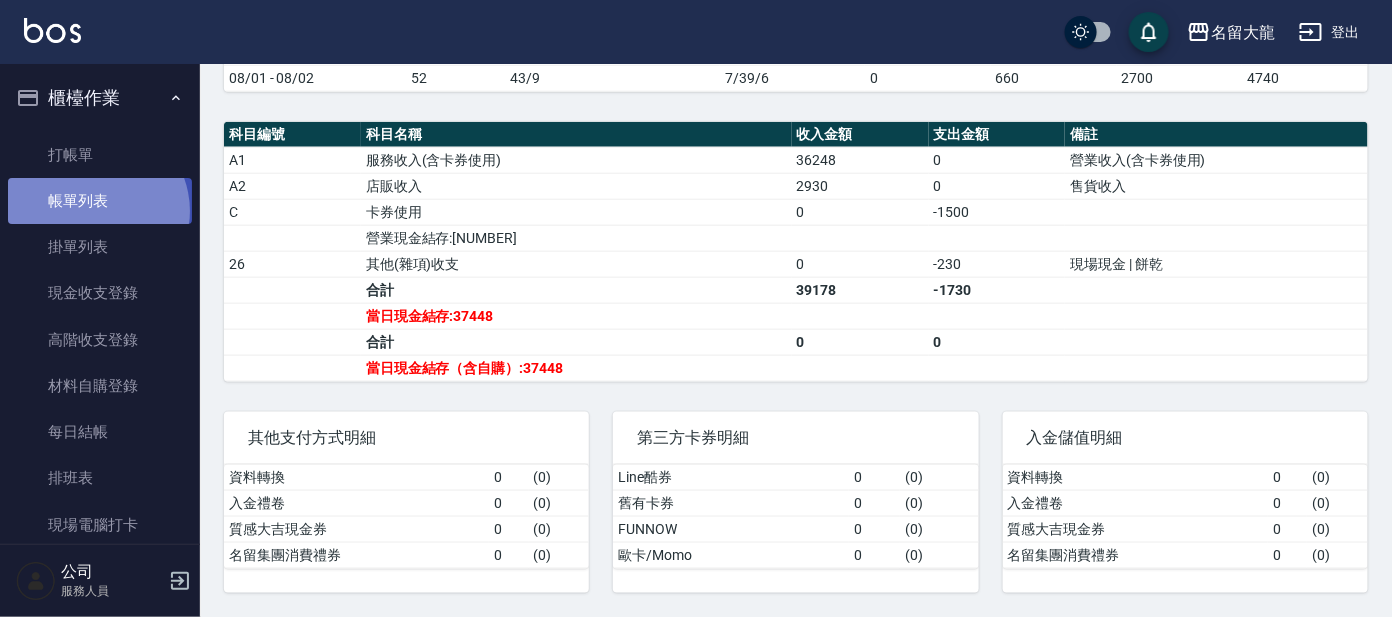 click on "帳單列表" at bounding box center [100, 201] 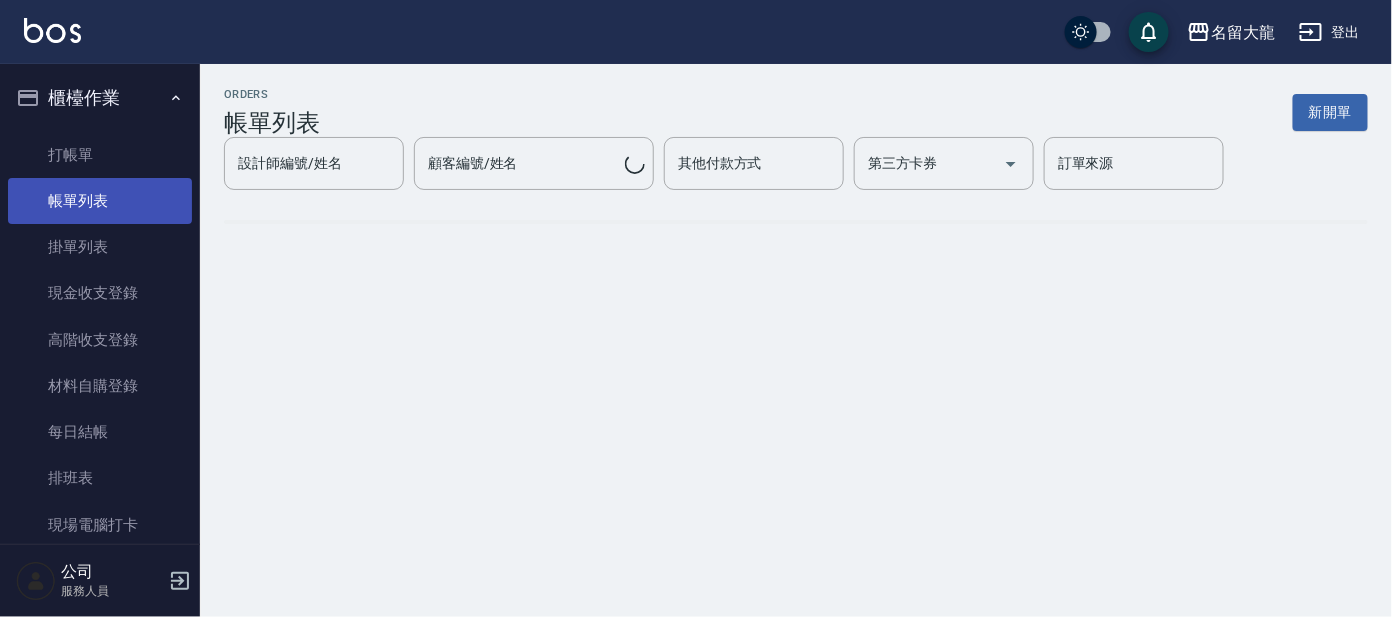 scroll, scrollTop: 0, scrollLeft: 0, axis: both 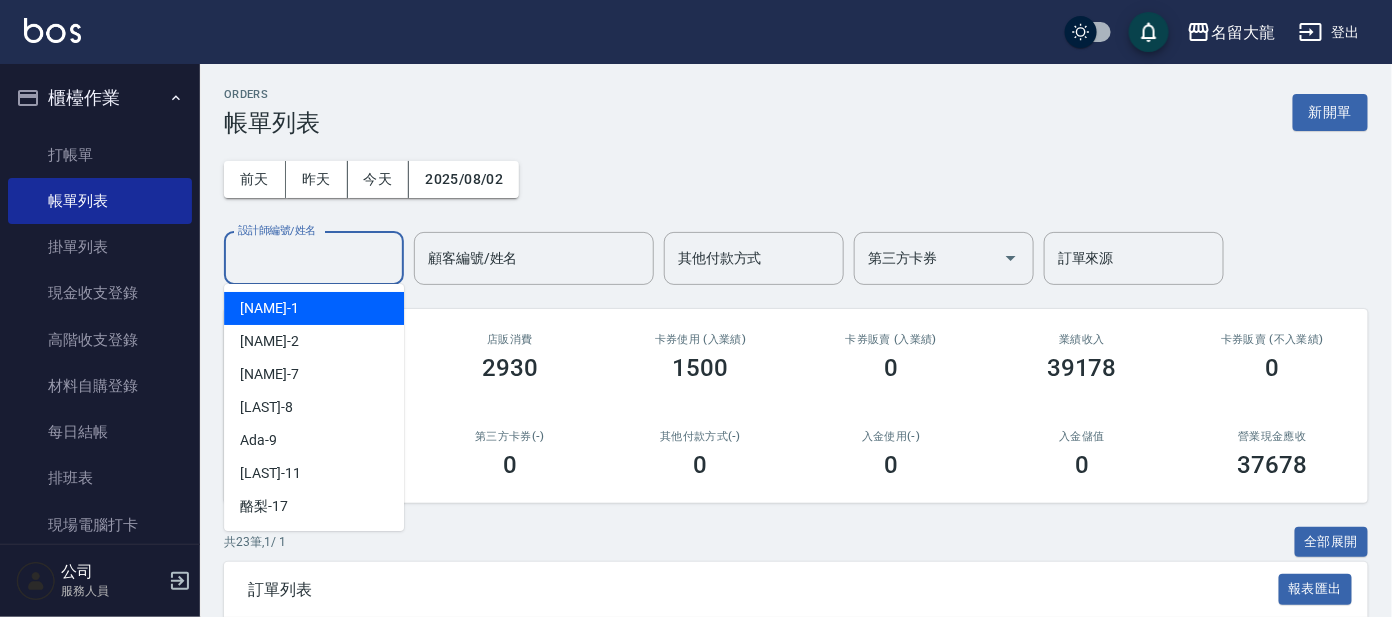 drag, startPoint x: 301, startPoint y: 254, endPoint x: 299, endPoint y: 266, distance: 12.165525 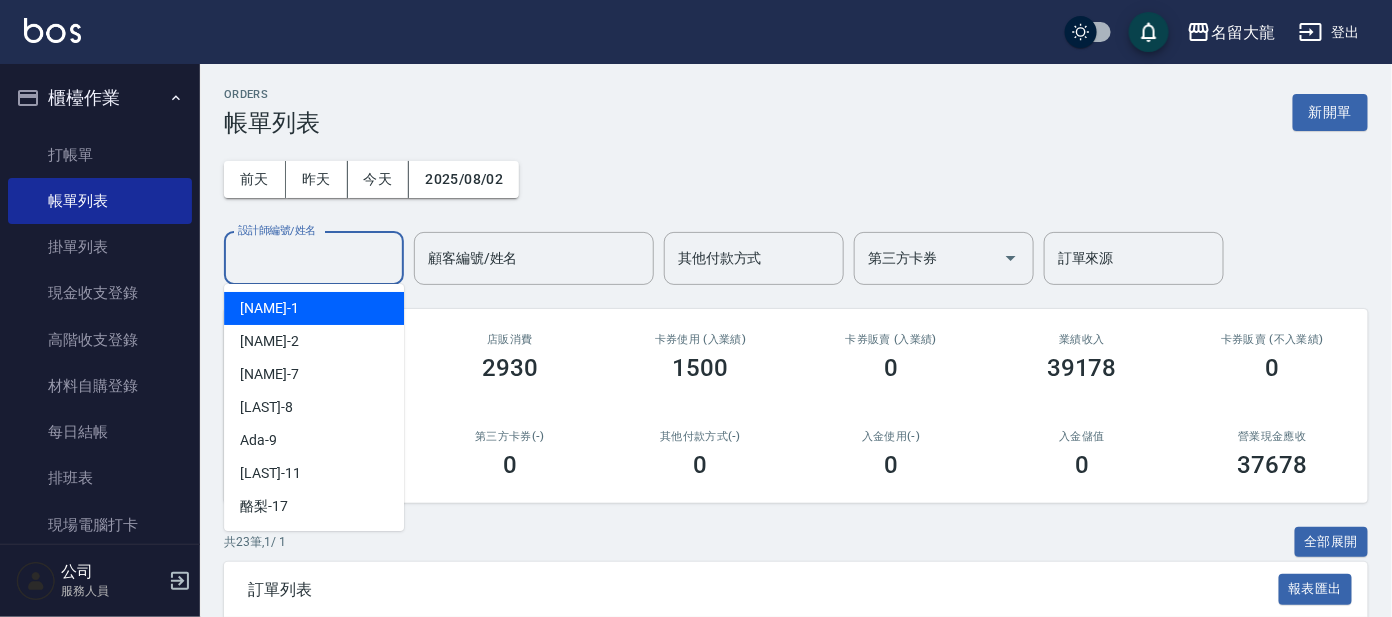 click on "[NAME]-[NUMBER]" at bounding box center (314, 308) 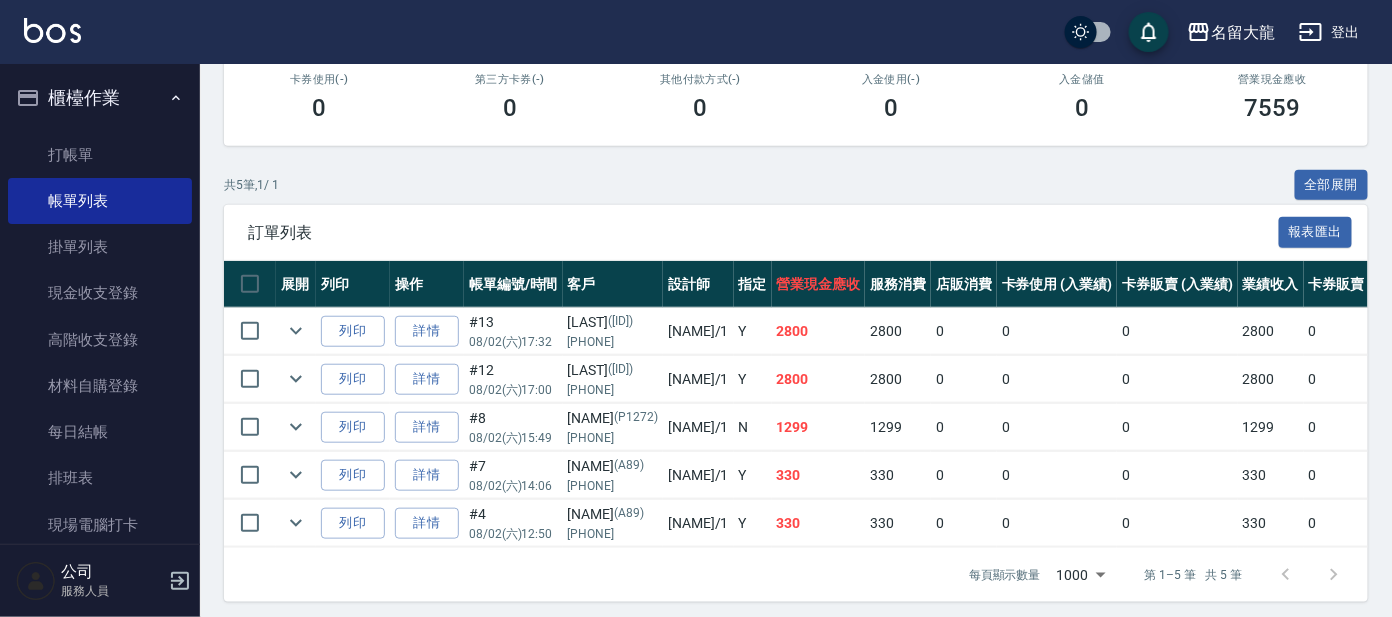 scroll, scrollTop: 374, scrollLeft: 0, axis: vertical 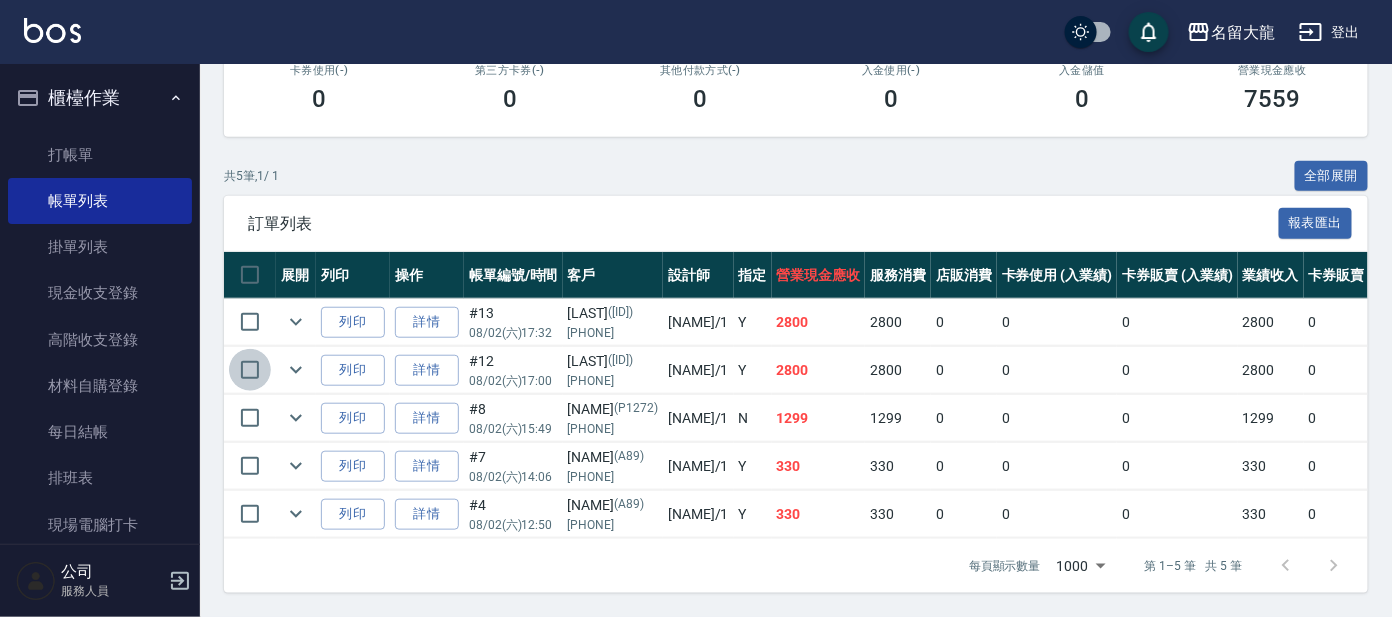 click at bounding box center [250, 370] 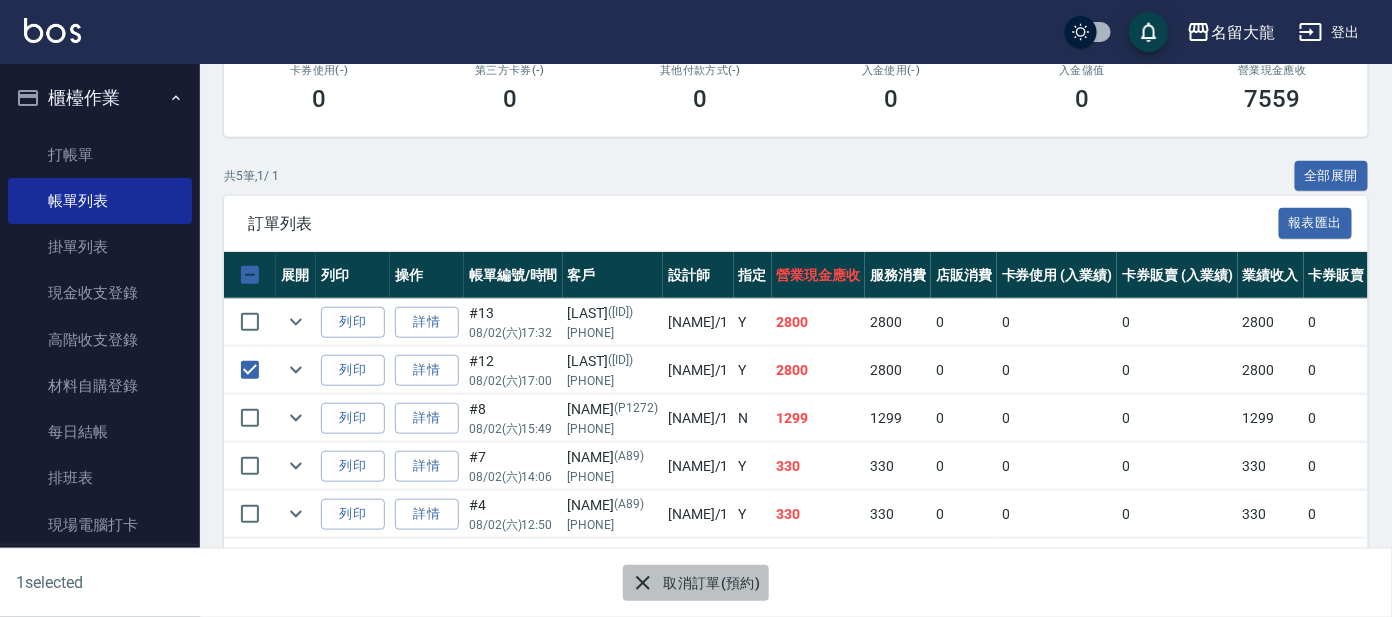 click on "取消訂單(預約)" at bounding box center [695, 583] 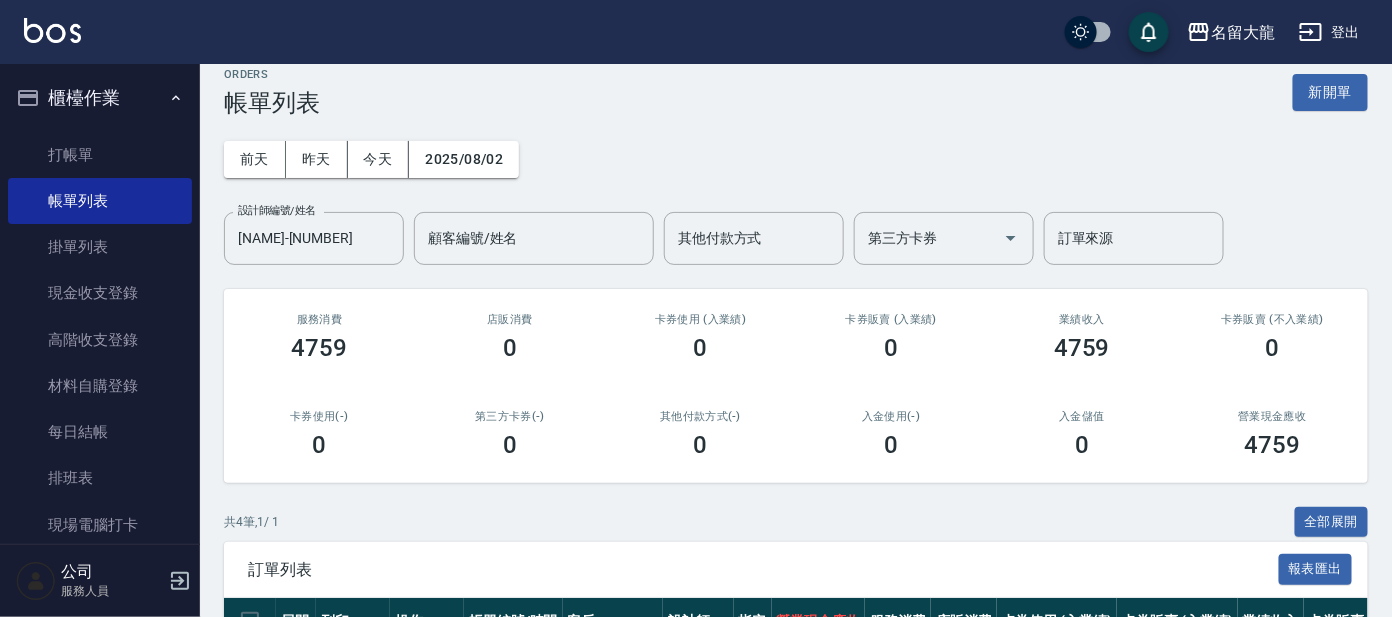 scroll, scrollTop: 335, scrollLeft: 0, axis: vertical 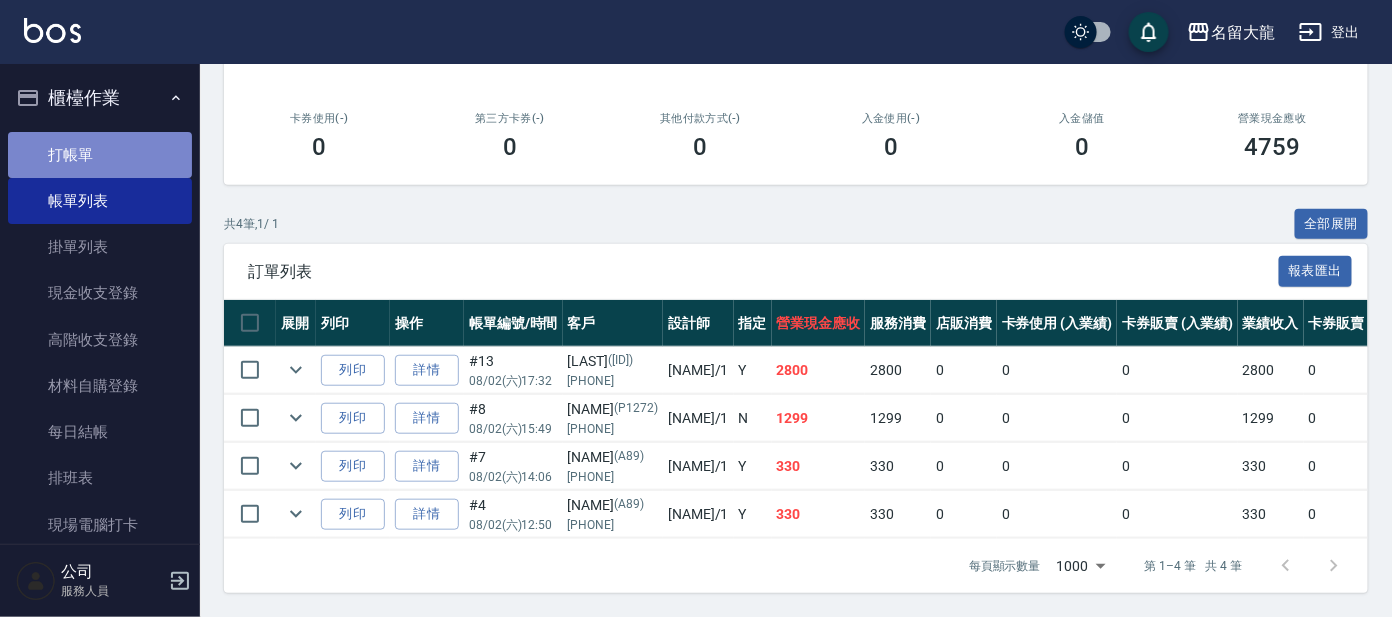 click on "打帳單" at bounding box center [100, 155] 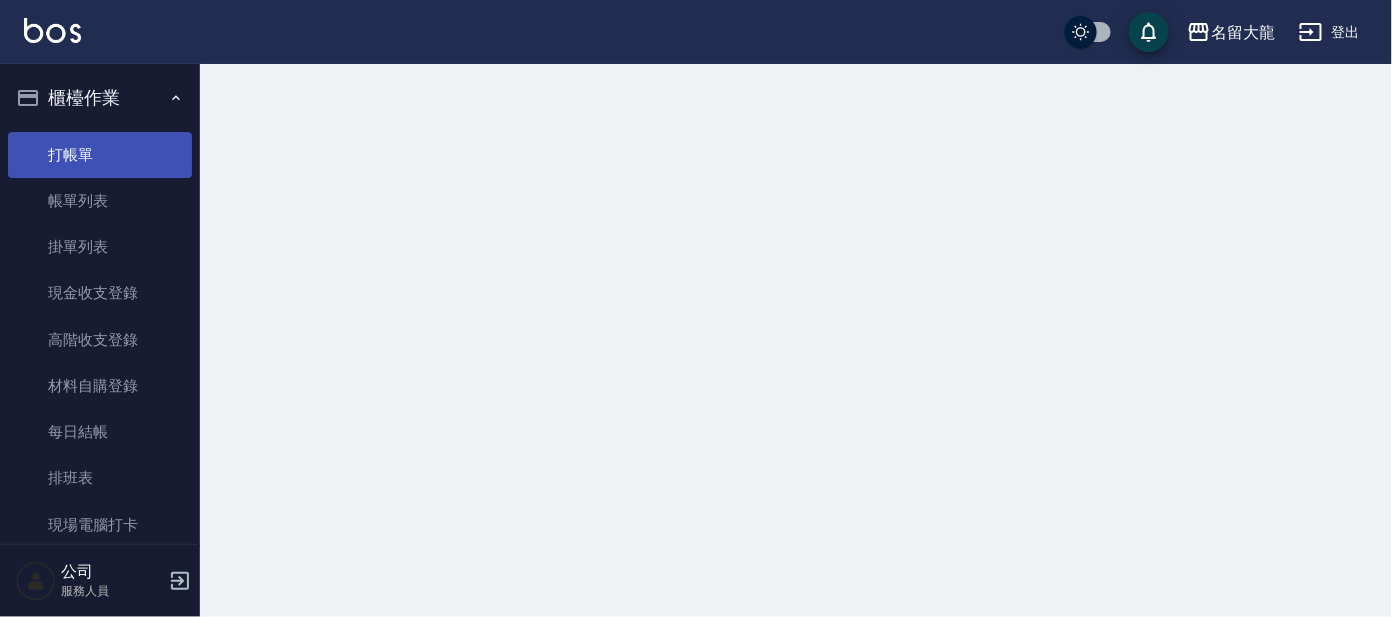 scroll, scrollTop: 0, scrollLeft: 0, axis: both 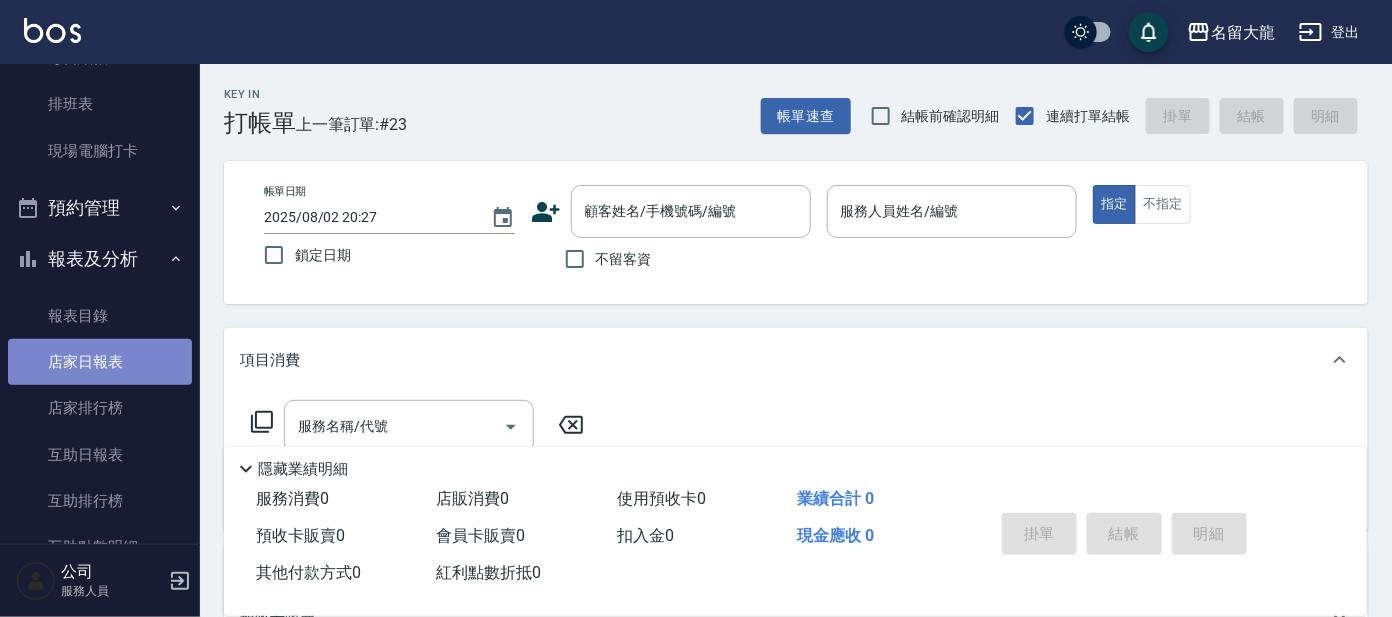 click on "店家日報表" at bounding box center [100, 362] 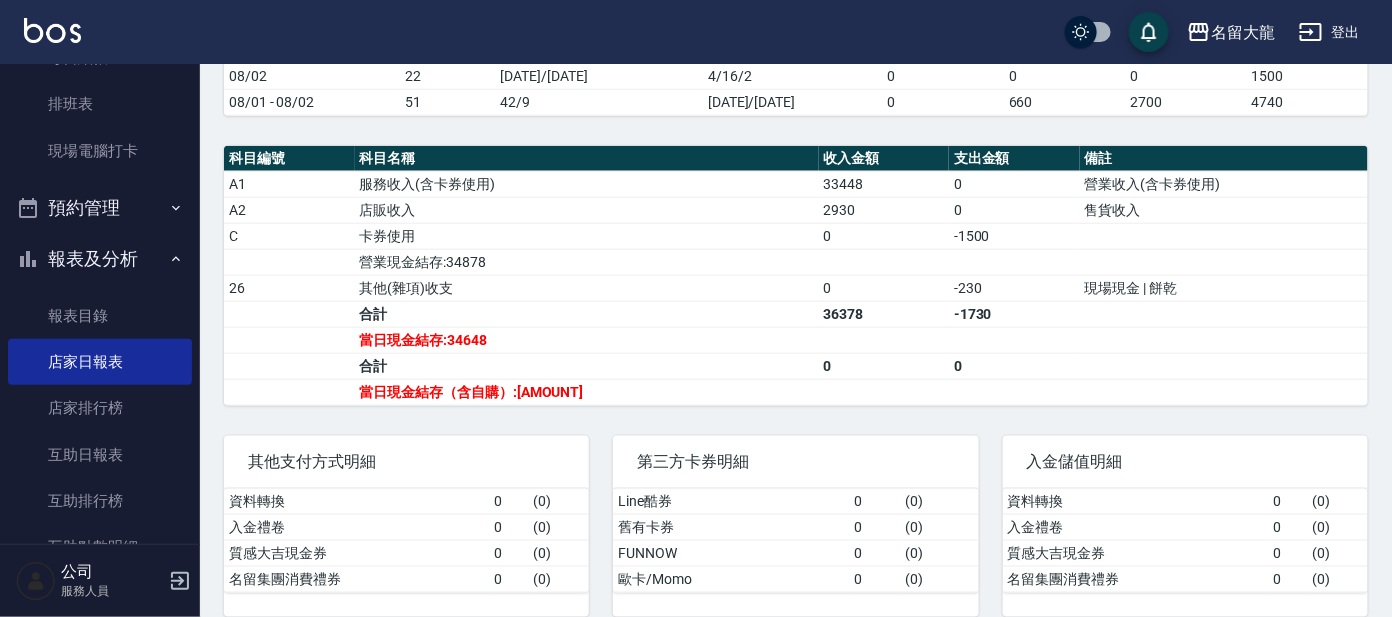 scroll, scrollTop: 618, scrollLeft: 0, axis: vertical 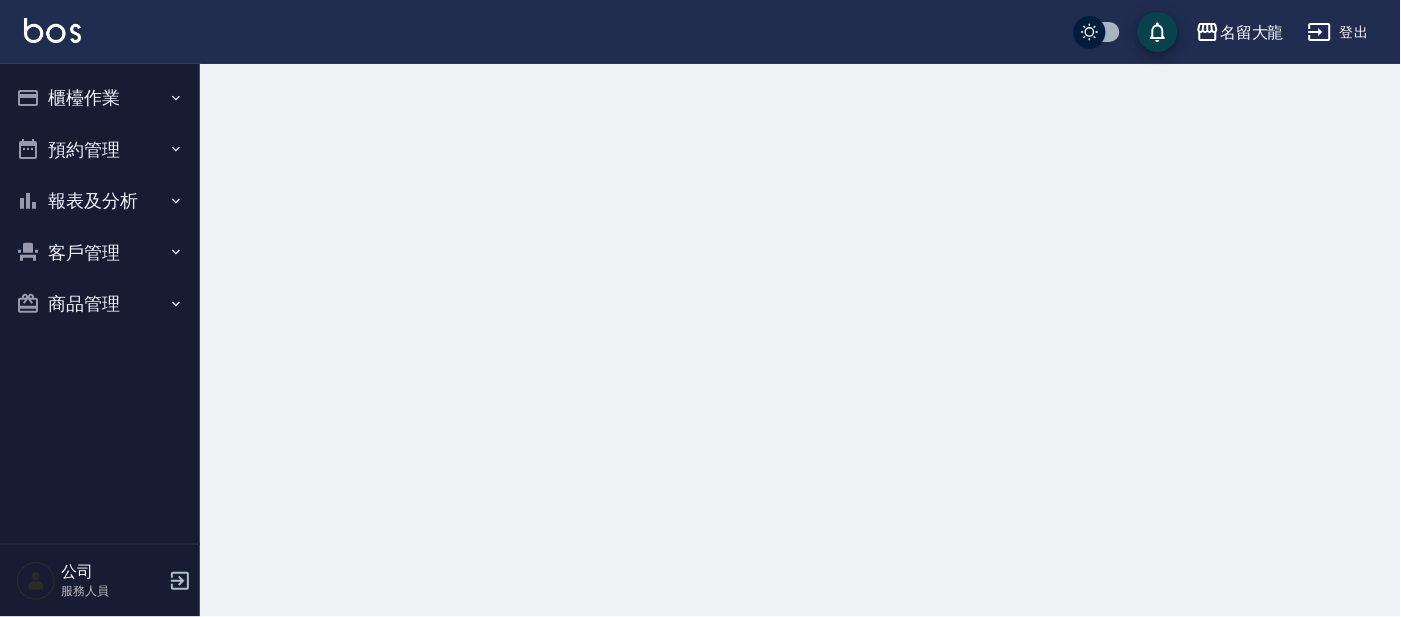 click on "櫃檯作業" at bounding box center (100, 98) 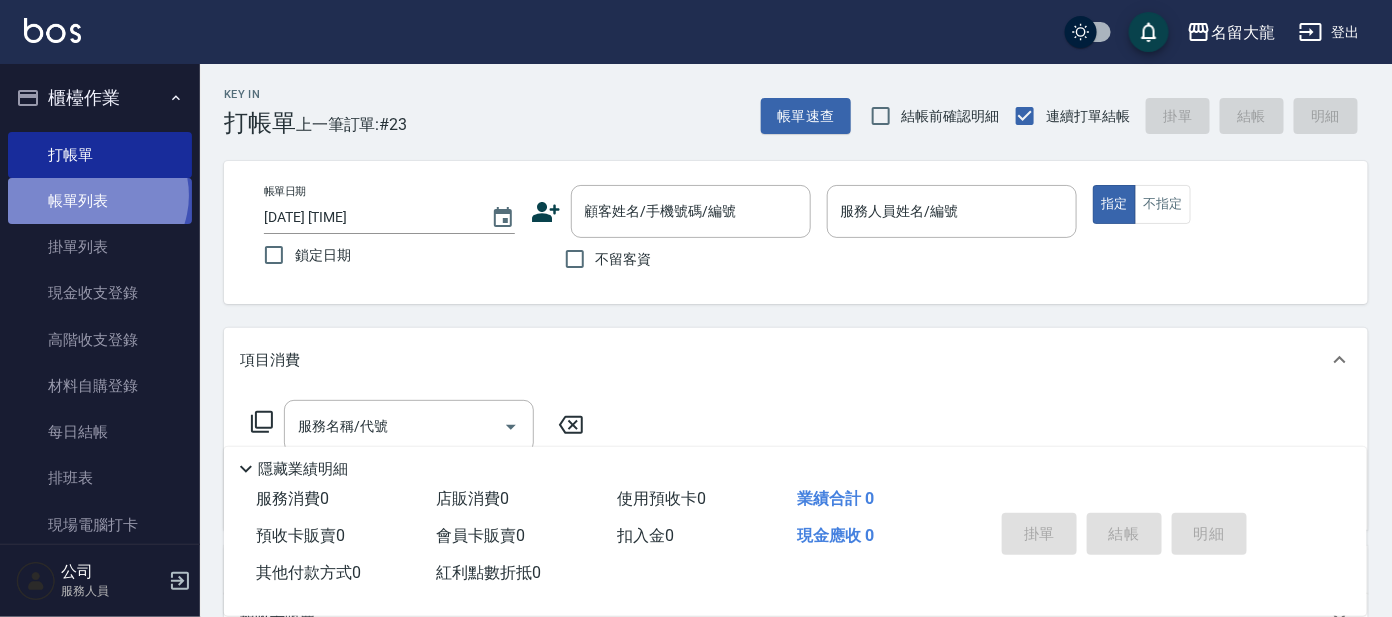 drag, startPoint x: 94, startPoint y: 197, endPoint x: 136, endPoint y: 199, distance: 42.047592 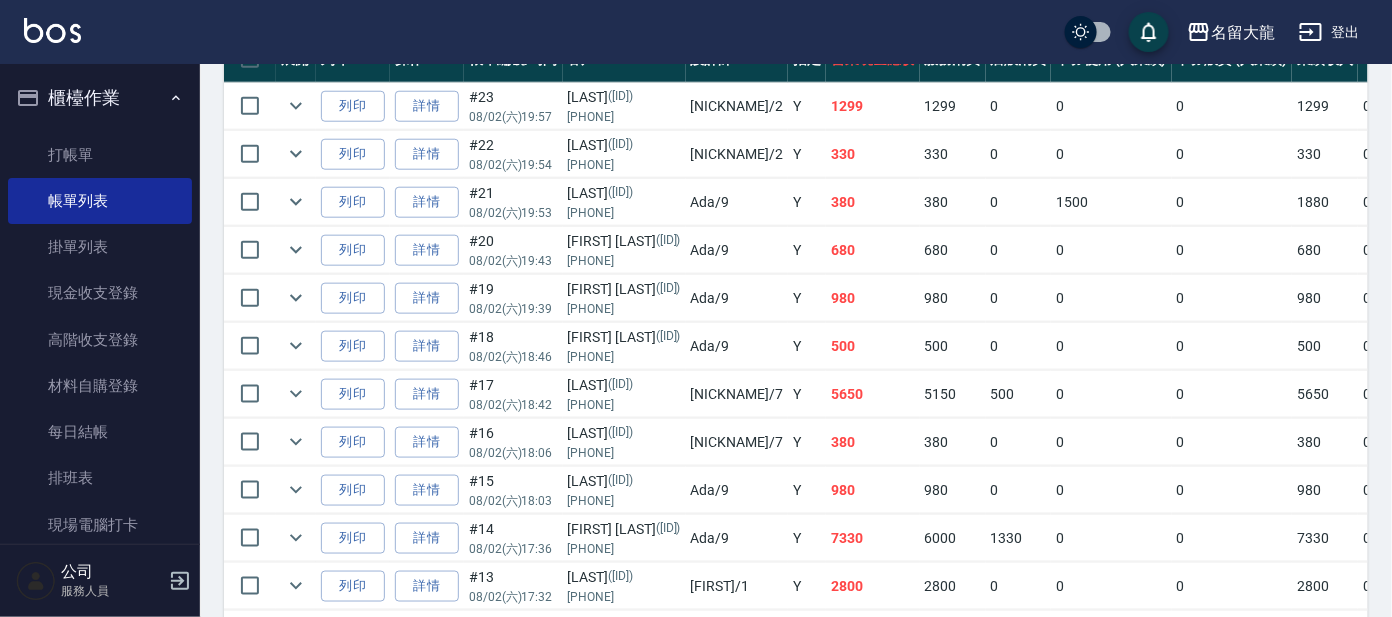 scroll, scrollTop: 624, scrollLeft: 0, axis: vertical 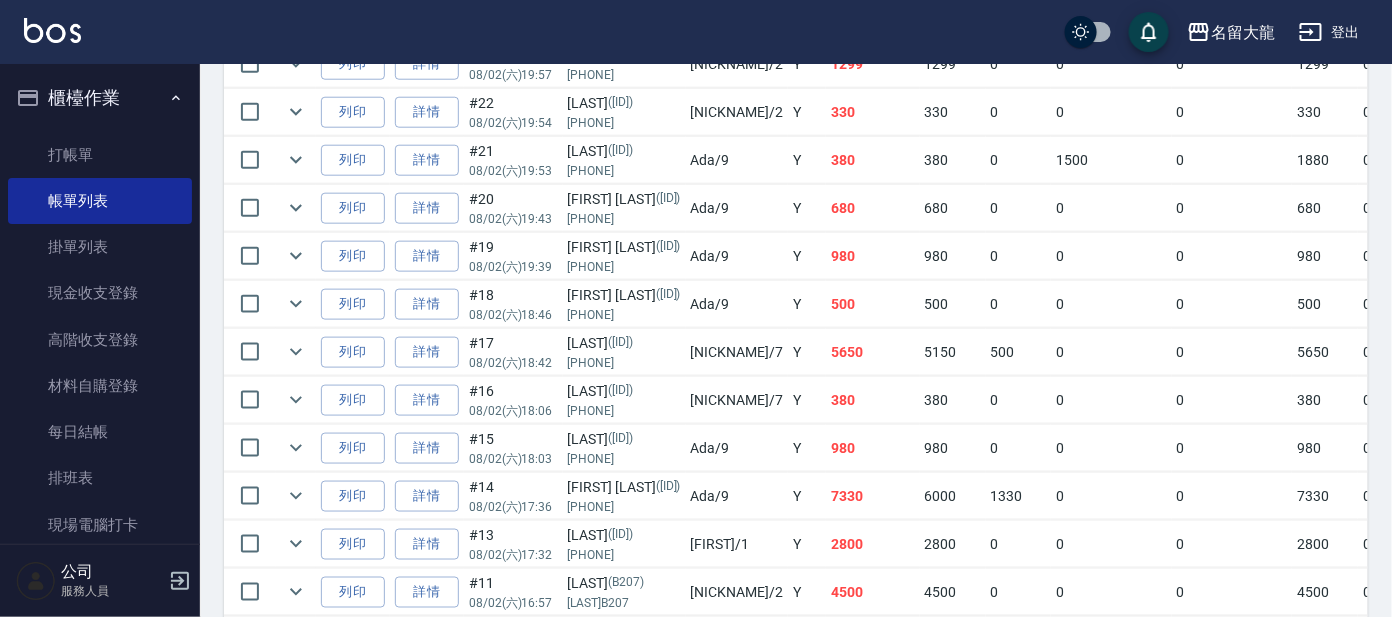 drag, startPoint x: 1389, startPoint y: 266, endPoint x: 1392, endPoint y: 278, distance: 12.369317 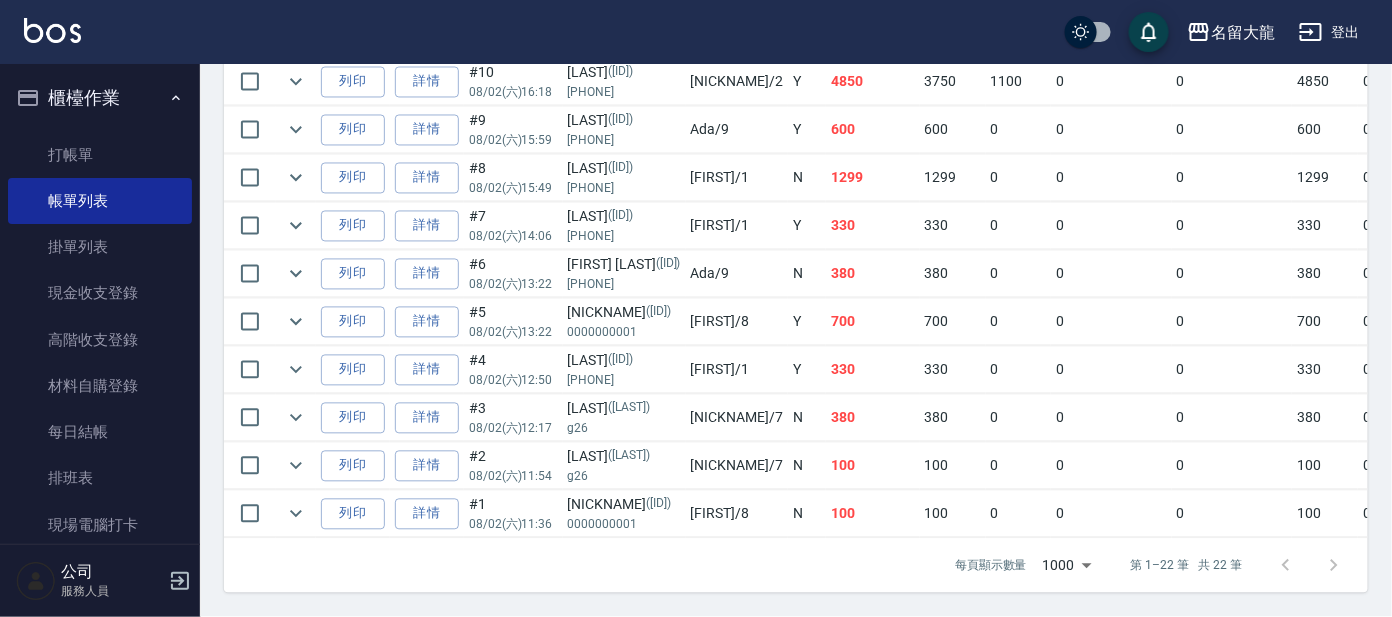 scroll, scrollTop: 1199, scrollLeft: 0, axis: vertical 